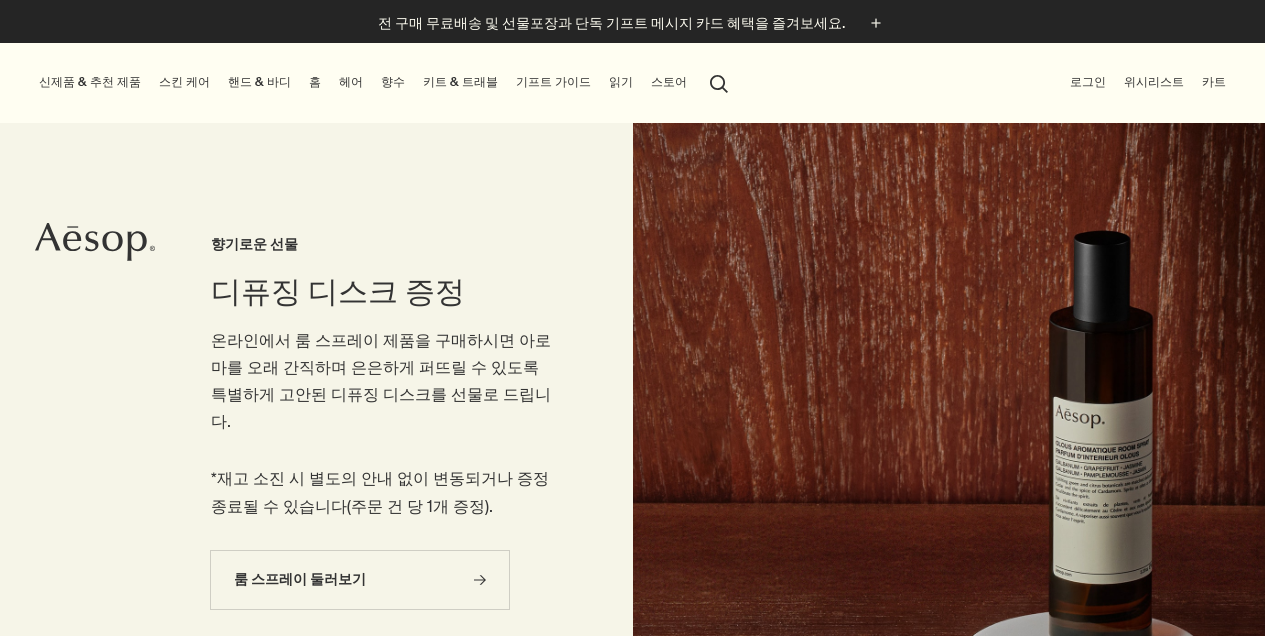 scroll, scrollTop: 0, scrollLeft: 0, axis: both 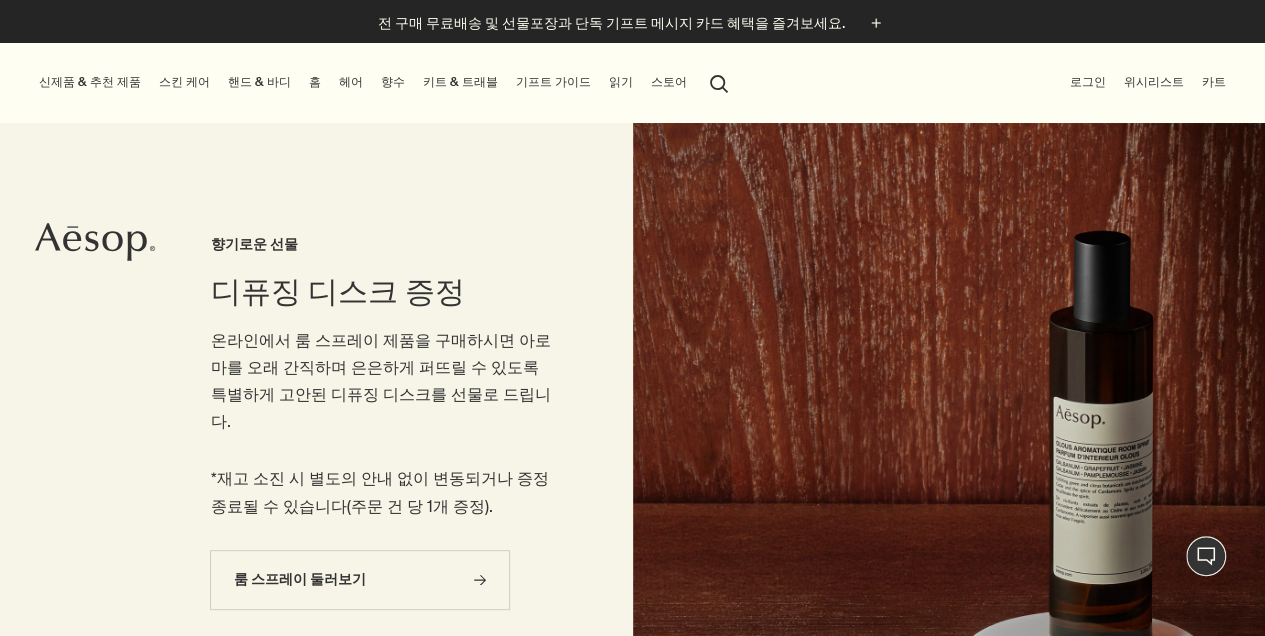 click on "스킨 케어" at bounding box center (184, 82) 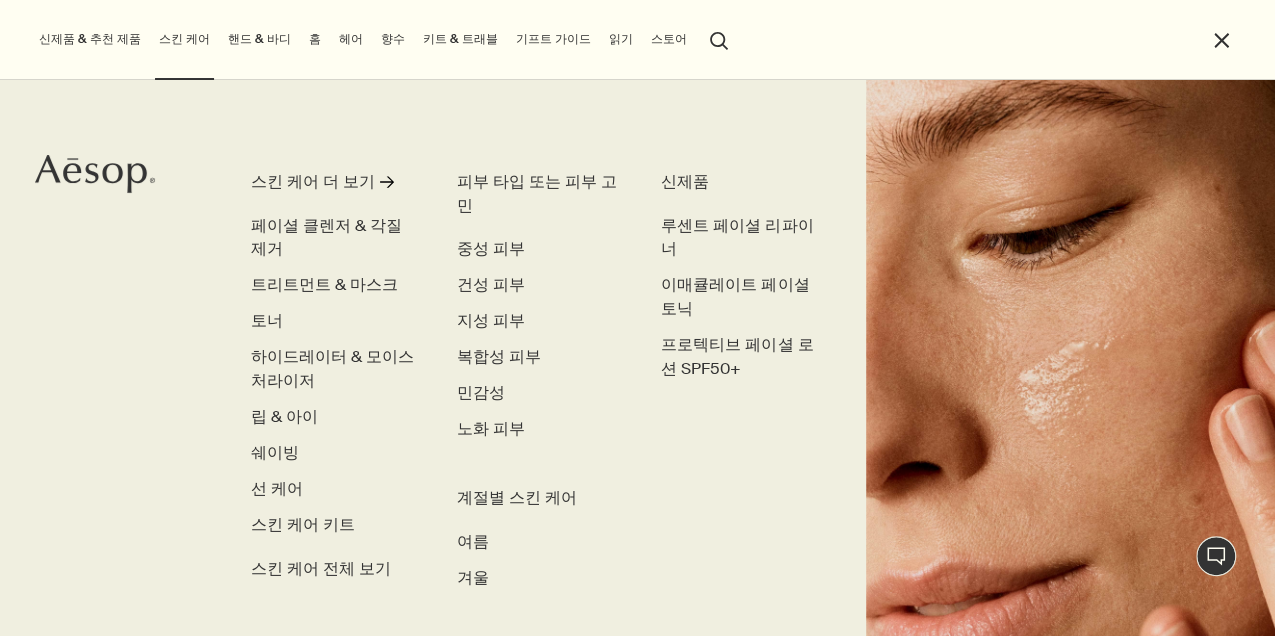 click on "핸드 & 바디" at bounding box center [259, 39] 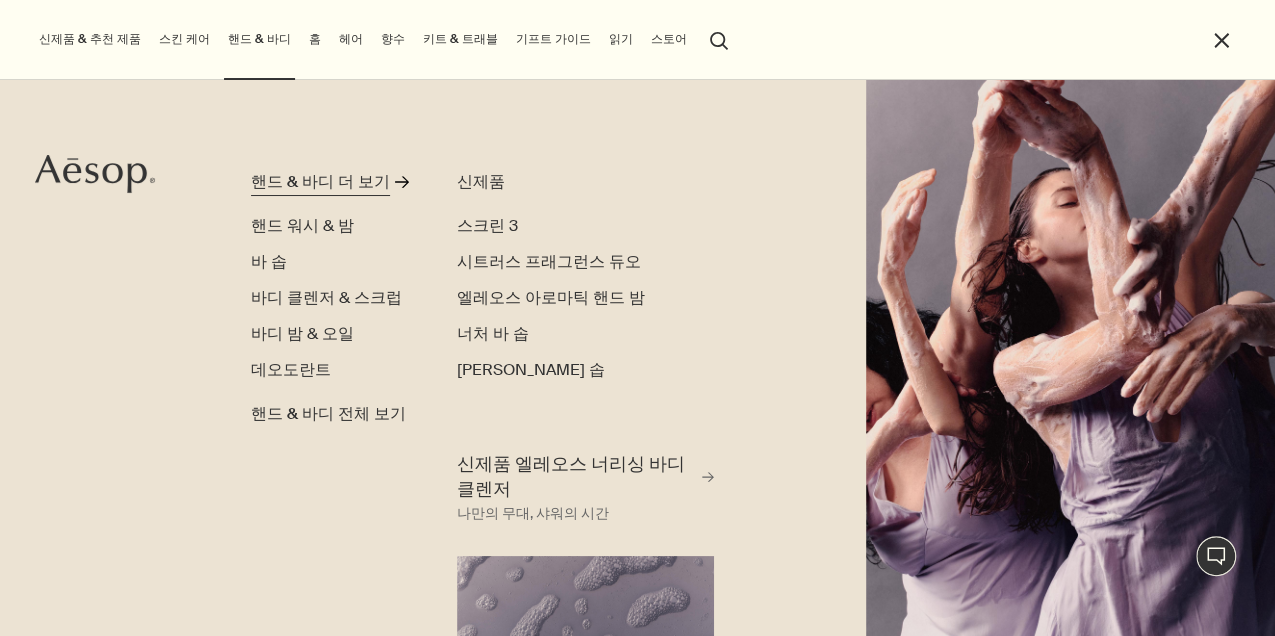 click on "핸드 & 바디 더 보기" at bounding box center [320, 182] 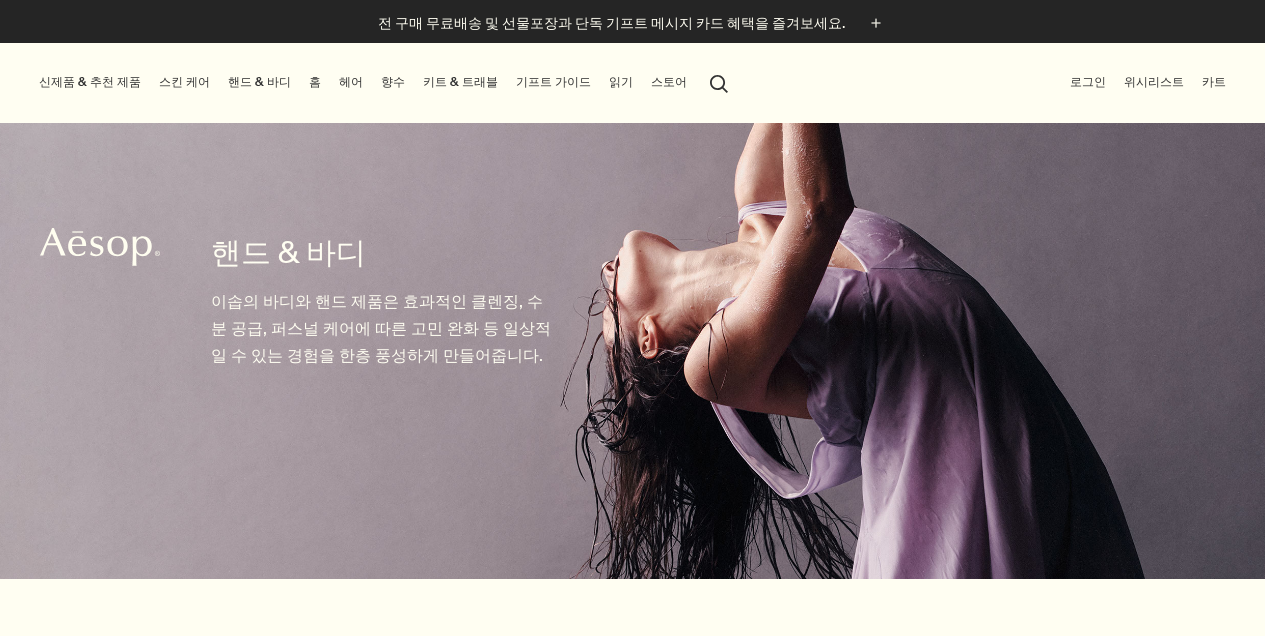 scroll, scrollTop: 266, scrollLeft: 0, axis: vertical 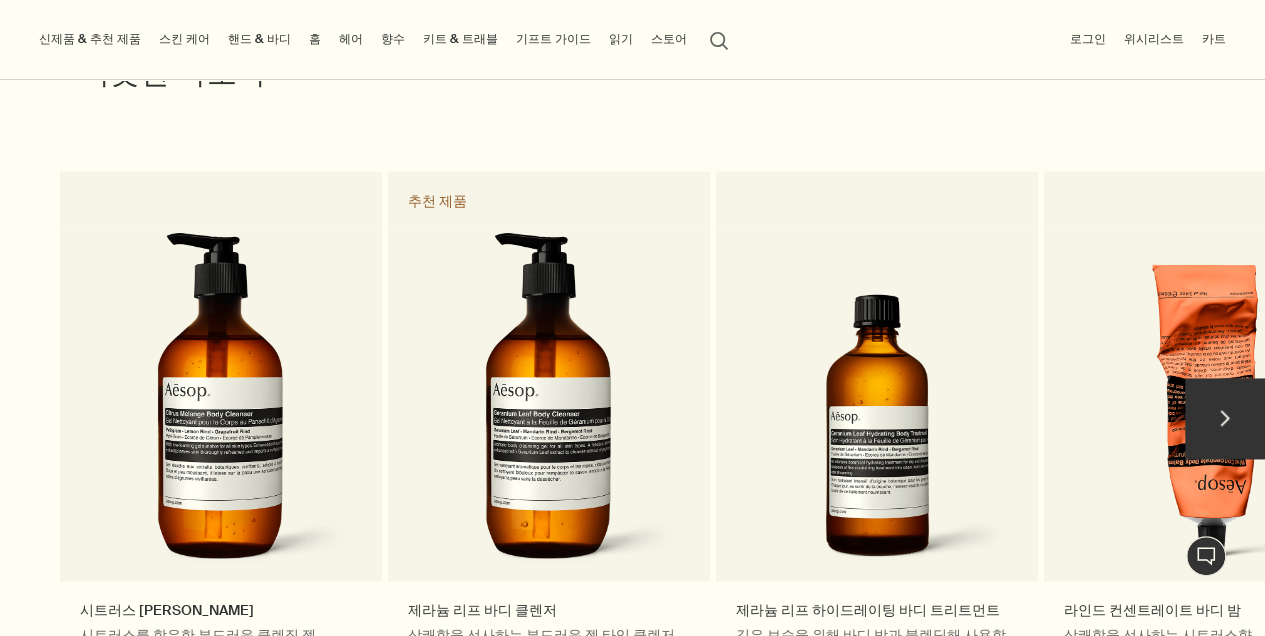 click on "chevron" at bounding box center (1225, 418) 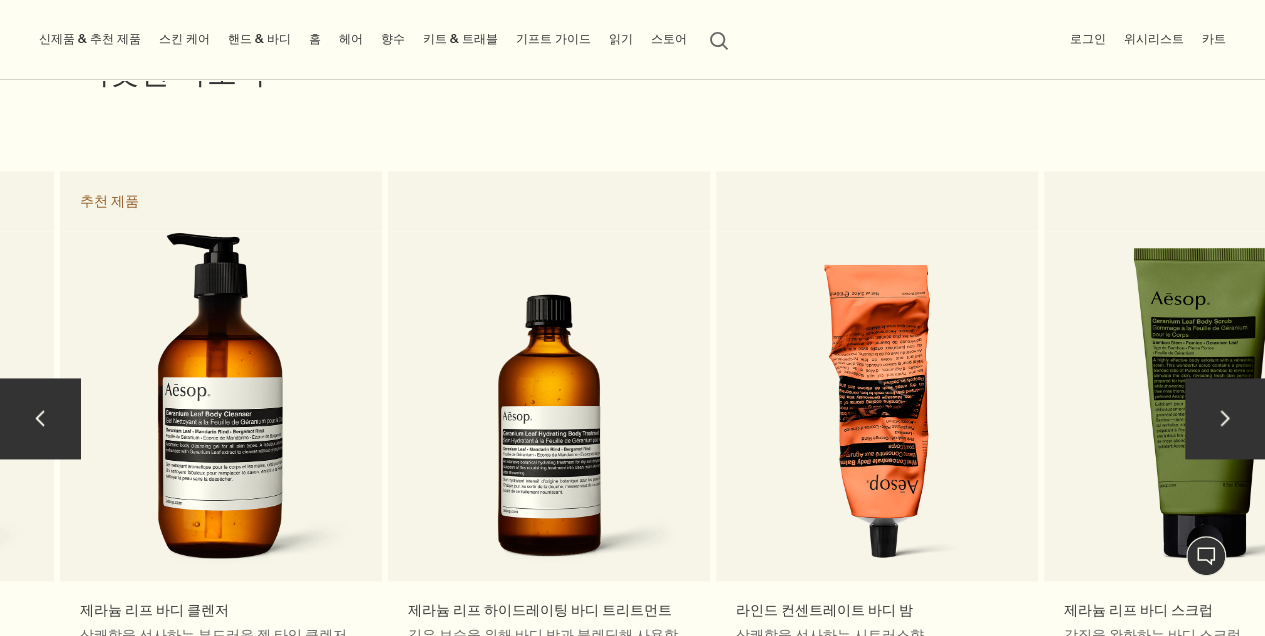click on "chevron" at bounding box center (1225, 418) 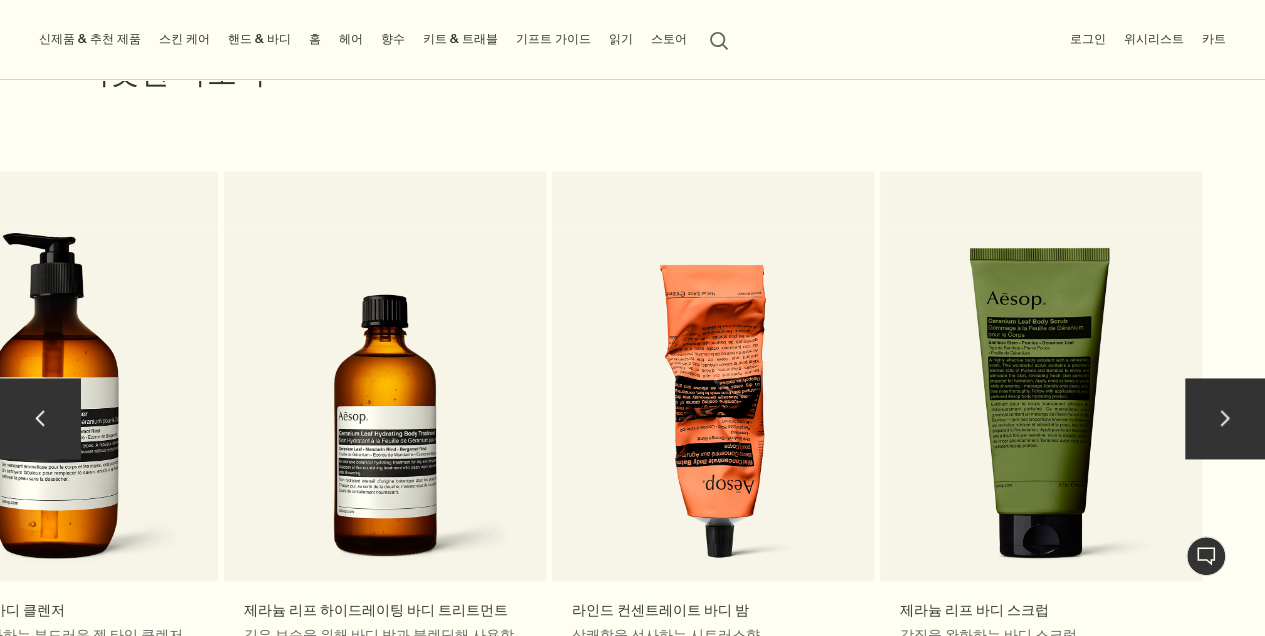 click on "chevron" at bounding box center (1225, 418) 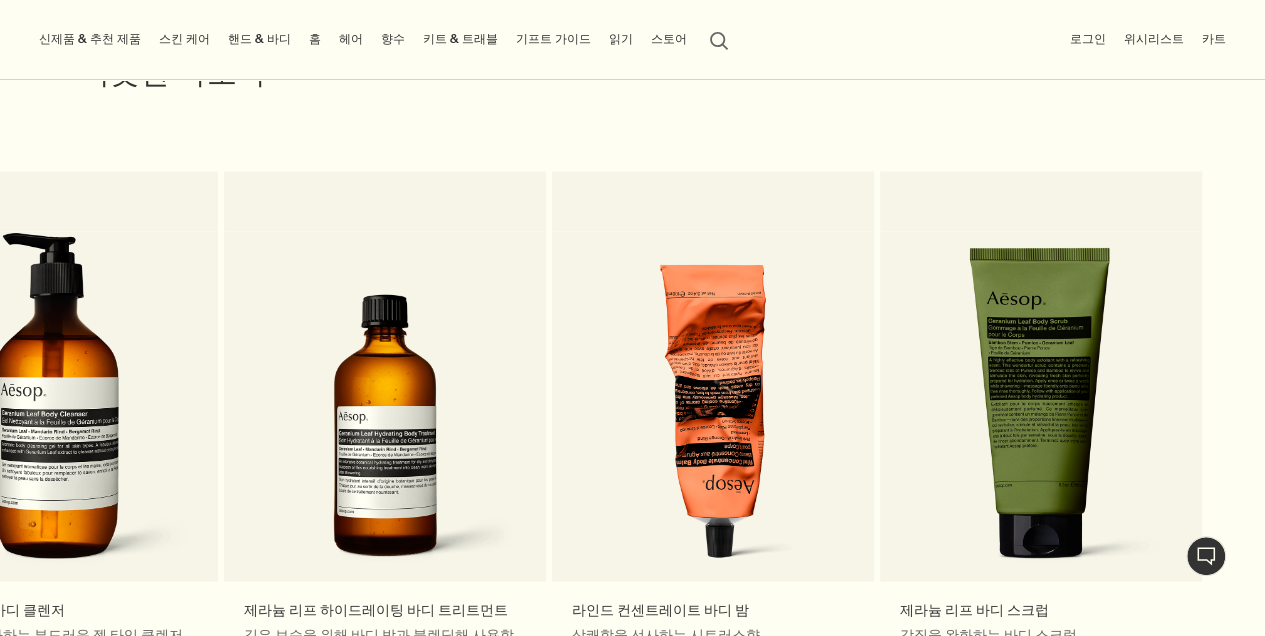 click on "핸드 & 바디" at bounding box center (259, 39) 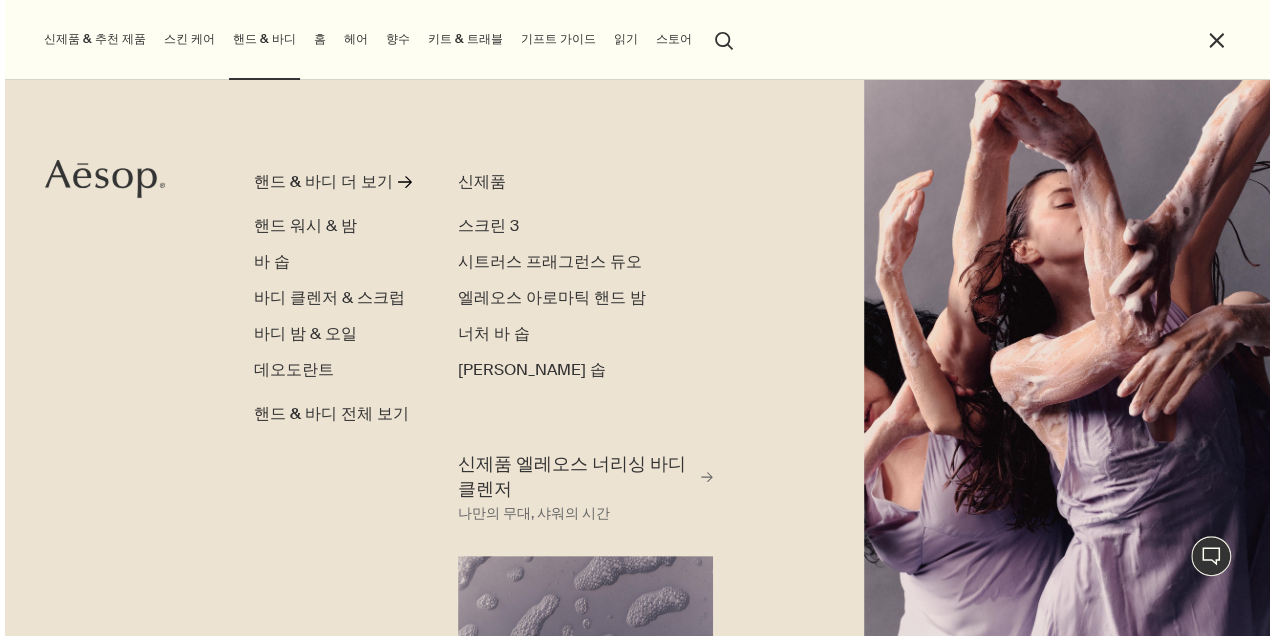scroll, scrollTop: 5074, scrollLeft: 0, axis: vertical 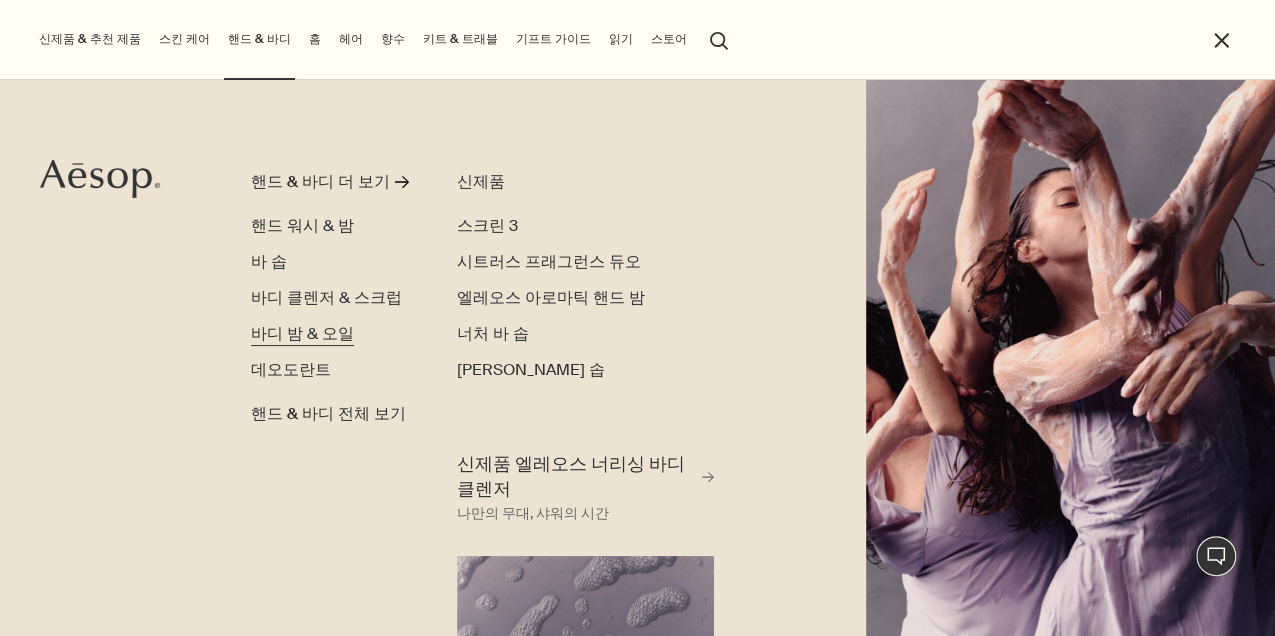 click on "바디 밤 & 오일" at bounding box center (302, 333) 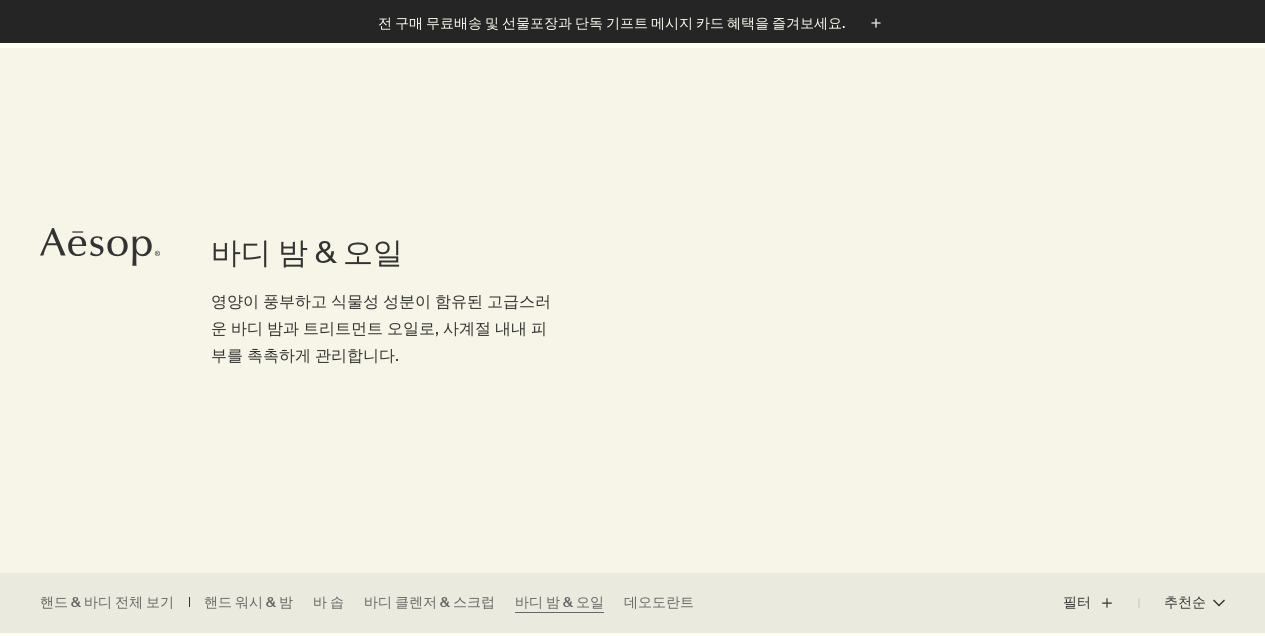 scroll, scrollTop: 266, scrollLeft: 0, axis: vertical 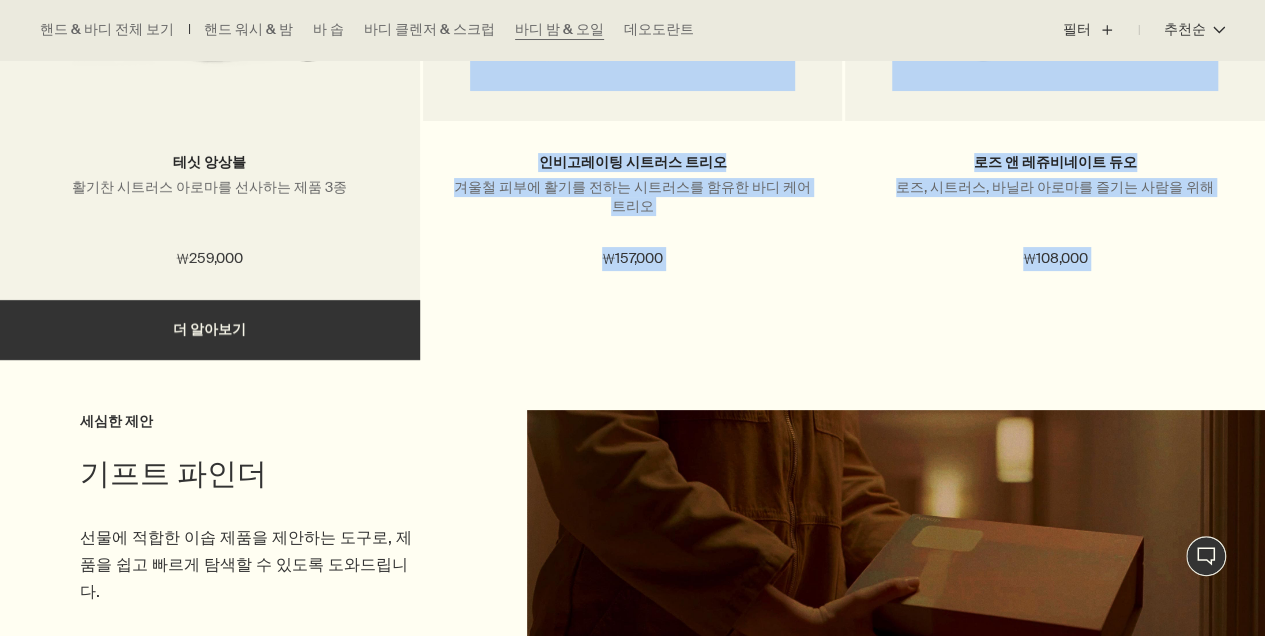 drag, startPoint x: 614, startPoint y: 360, endPoint x: 244, endPoint y: 284, distance: 377.72476 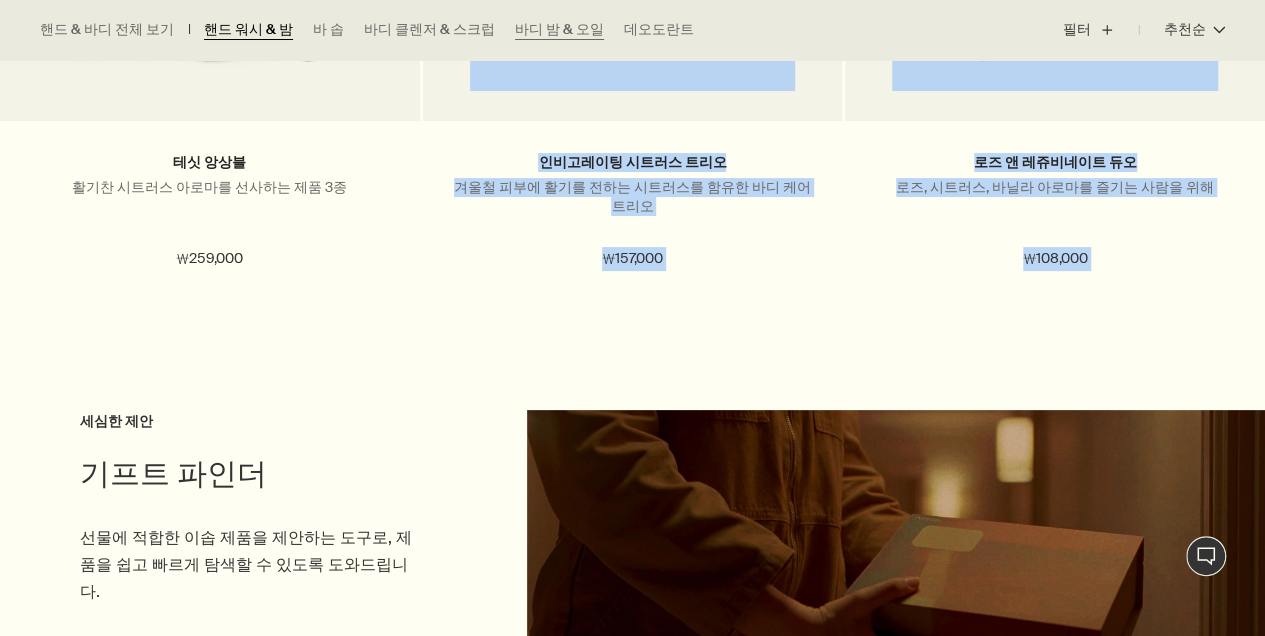 click on "핸드 워시 & 밤" at bounding box center (248, 30) 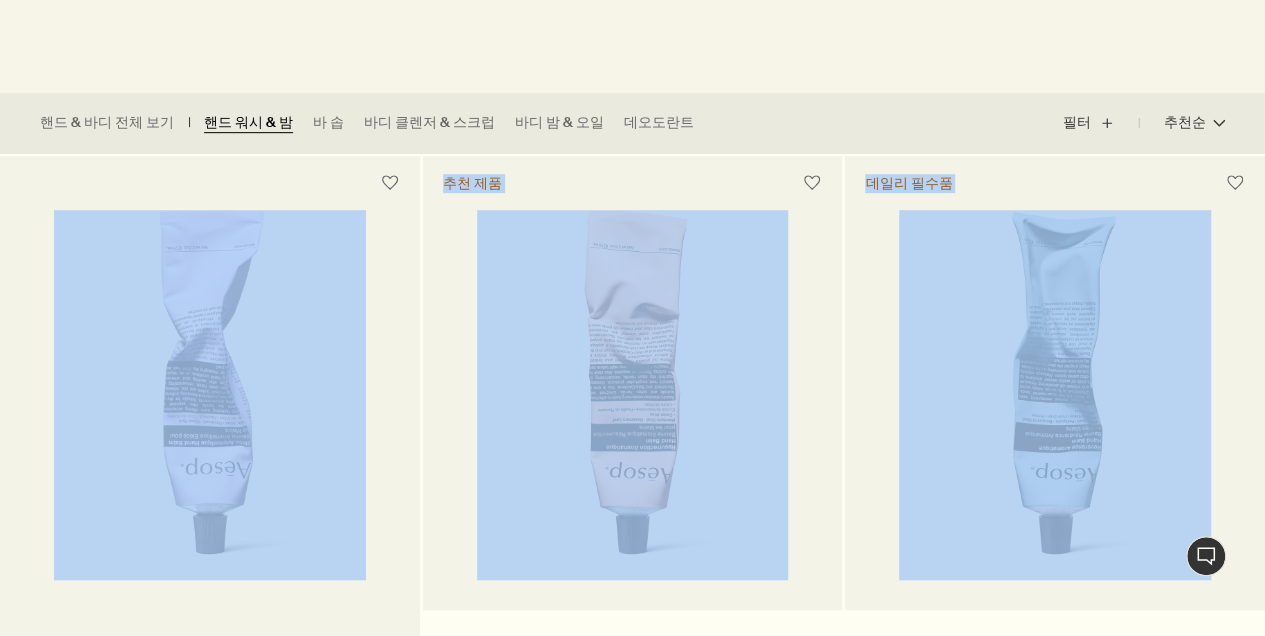 scroll, scrollTop: 733, scrollLeft: 0, axis: vertical 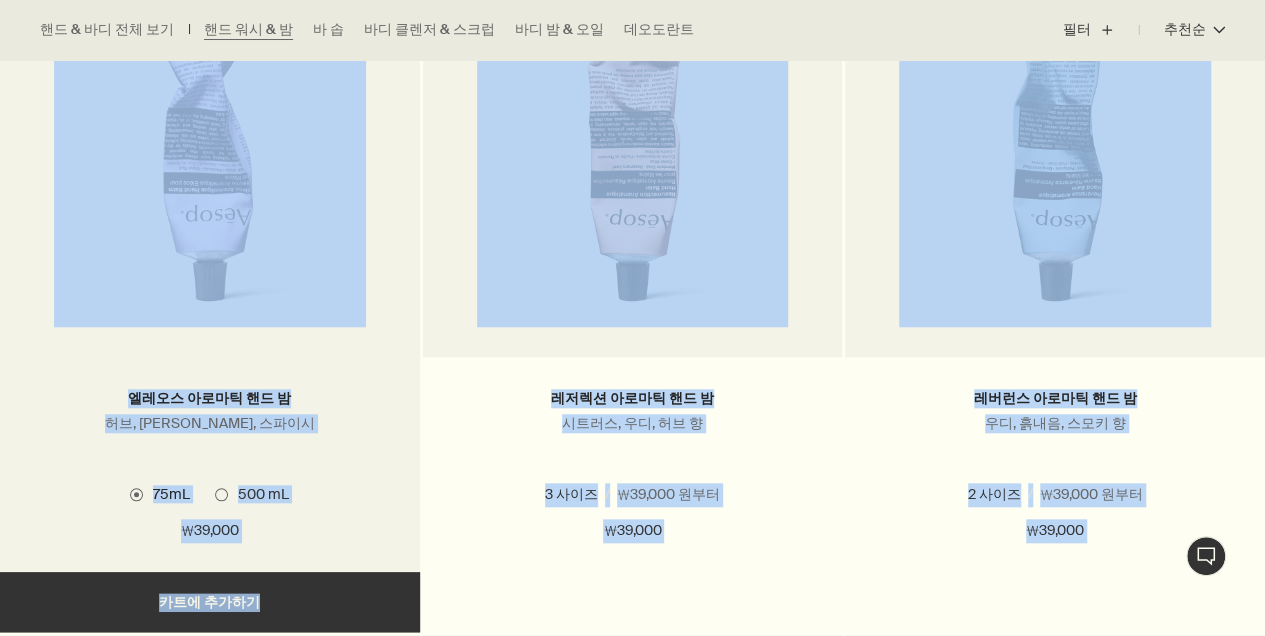 click on "Skip to main content 전 구매 무료배송 및 선물포장과 단독 기프트 메시지 카드 혜택을 즐겨보세요.  plus 신제품 & 추천 제품 신제품 루센트 페이셜 리파이너 엘레오스 너리싱 바디 클렌저 오르너 오 드 퍼퓸 스크린 3 프래그런스 앤솔러지 볼륨 I 추천 제품 제라늄 리프 바디 클렌저 올루스 아로마틱 룸 스프레이 테싯 오 드 퍼퓸 파슬리 씨드 안티 옥시던트 인텐스 세럼  스킨 케어 스킨 케어 더 보기   rightArrow 페이셜 클렌저 & 각질 제거 트리트먼트 & 마스크 토너 하이드레이터 & 모이스처라이저 립 & 아이 쉐이빙 선 케어 스킨 케어 키트 스킨 케어 전체 보기 피부 타입 또는 피부 고민 중성 피부 건성 피부 지성 피부 복합성 피부 민감성 노화 피부 계절별 스킨 케어 여름 겨울 신제품 루센트 페이셜 리파이너 이매큘레이트 페이셜 토닉 프로텍티브 페이셜 로션 SPF50+   rightArrow" at bounding box center (632, -415) 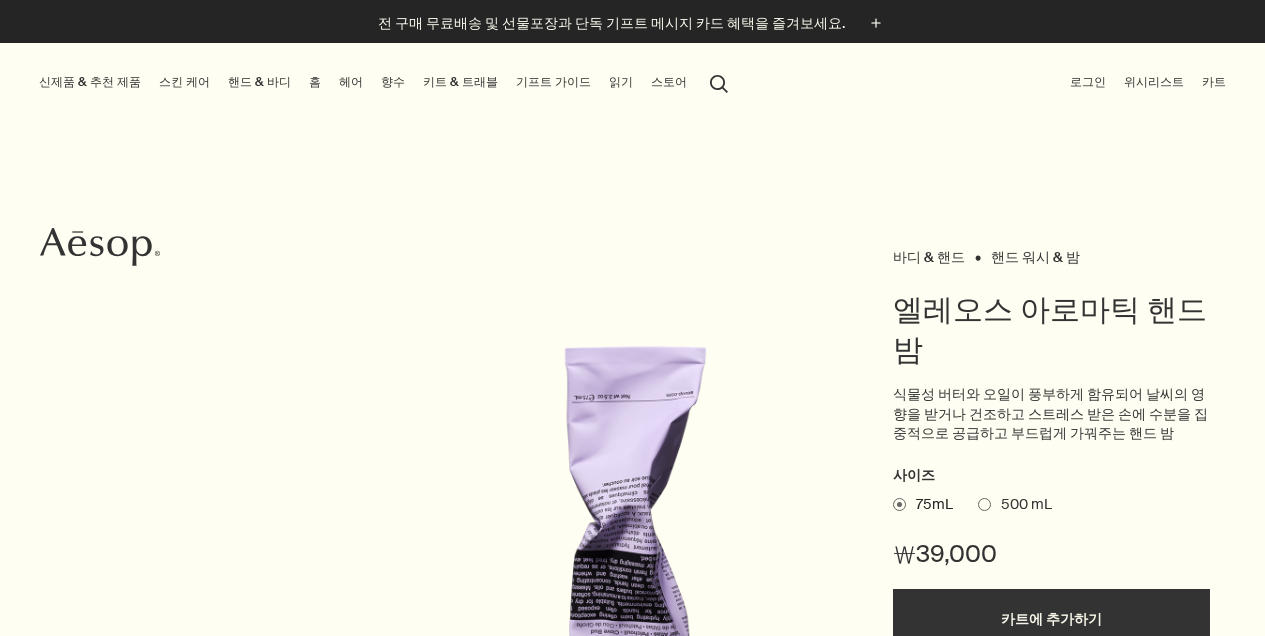 scroll, scrollTop: 0, scrollLeft: 0, axis: both 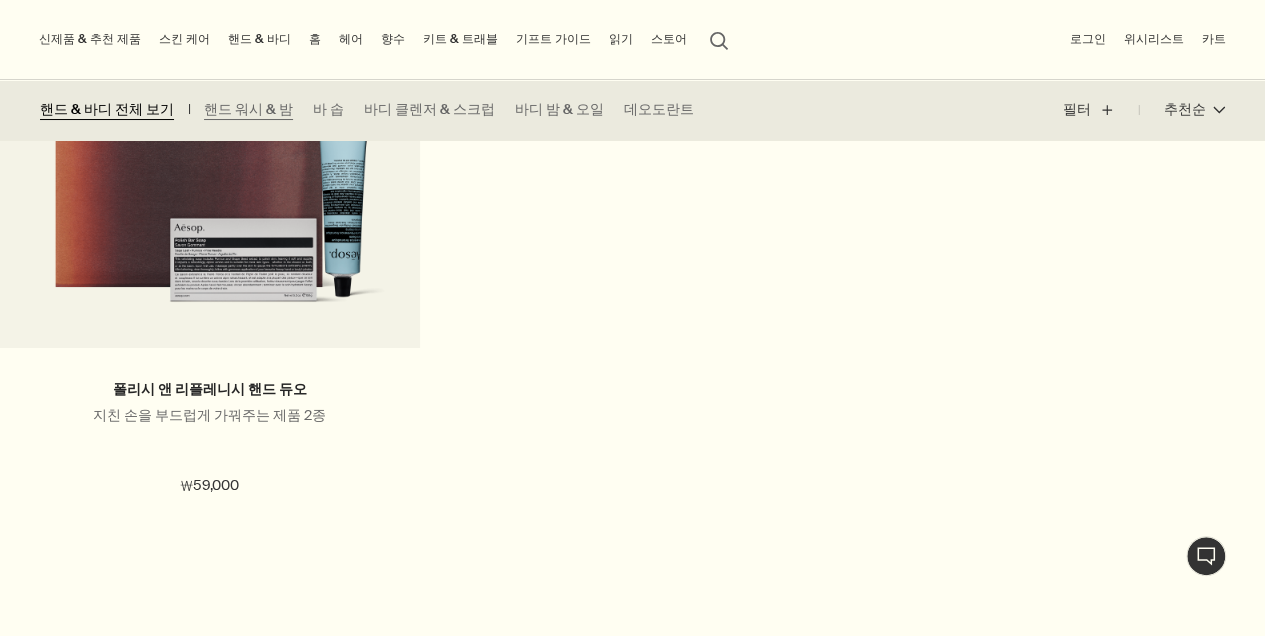 click on "핸드 & 바디 전체 보기" at bounding box center [107, 110] 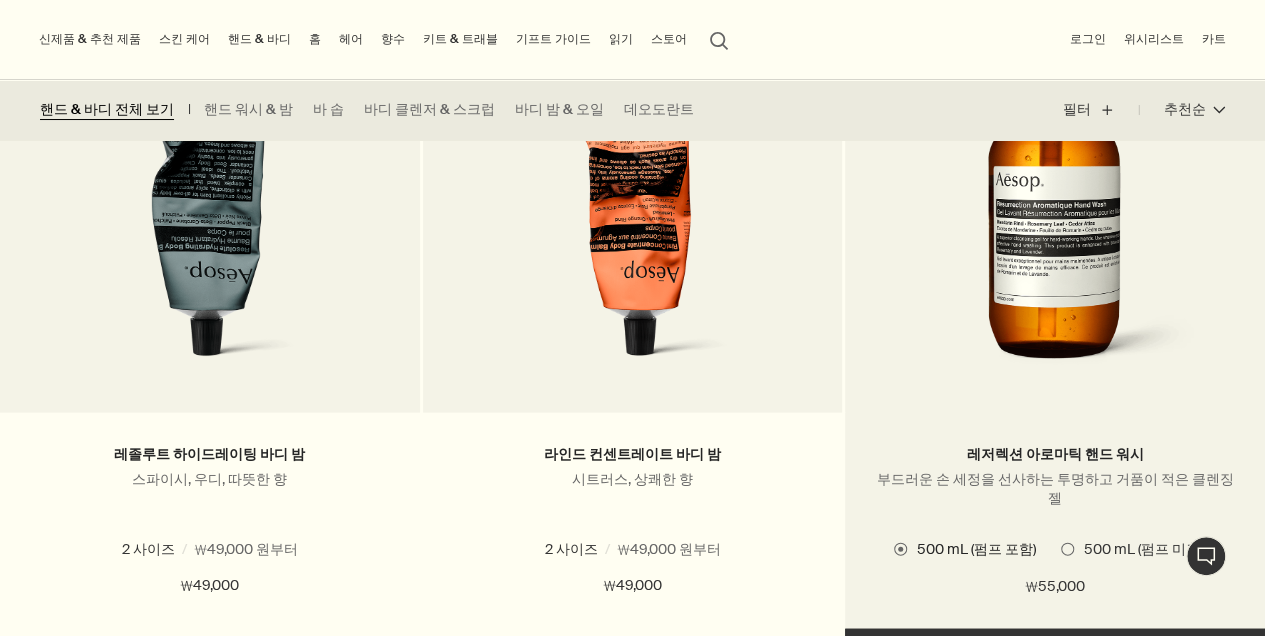 scroll, scrollTop: 2066, scrollLeft: 0, axis: vertical 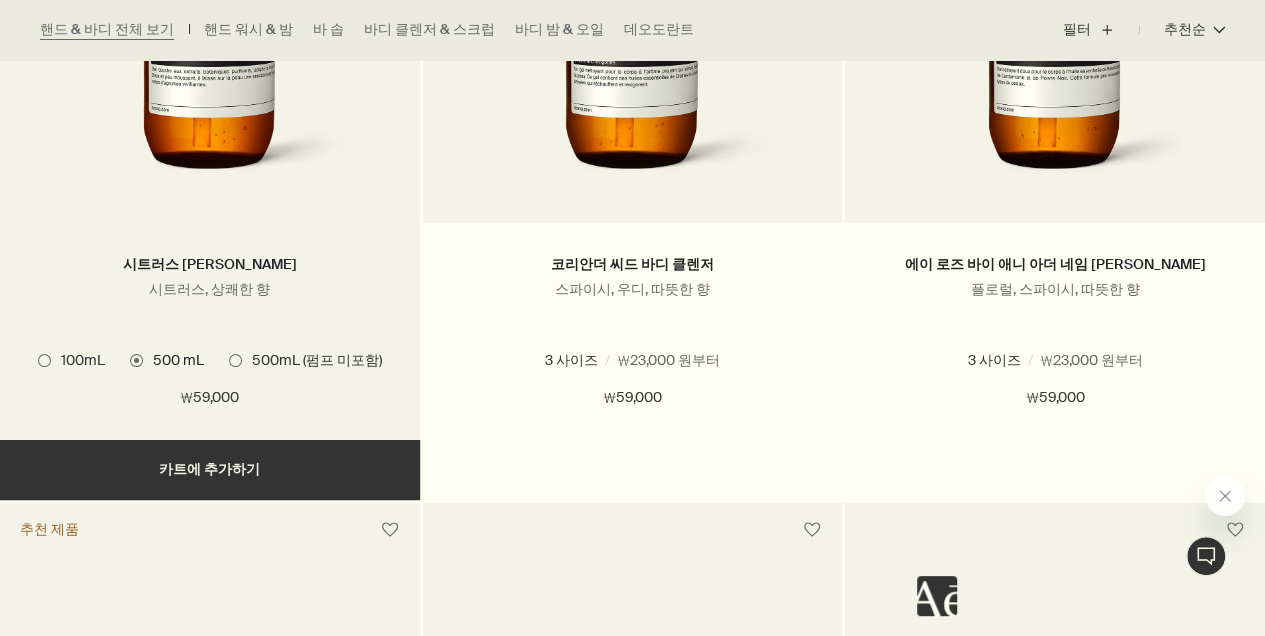 drag, startPoint x: 652, startPoint y: 414, endPoint x: 0, endPoint y: 404, distance: 652.07666 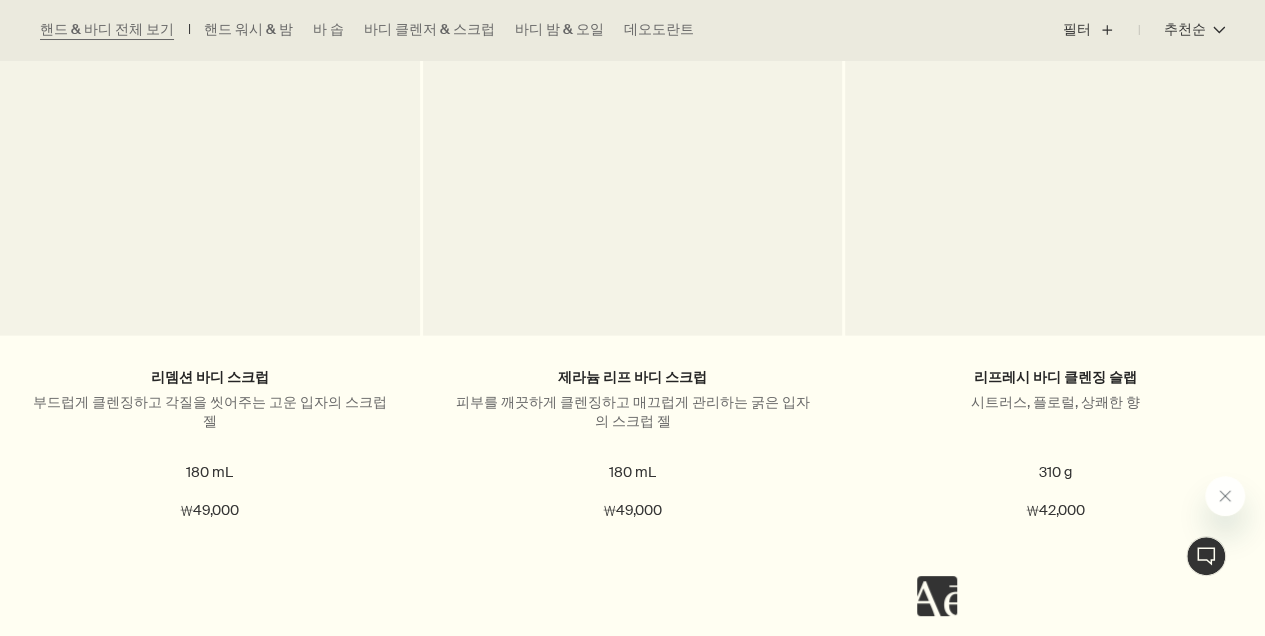 scroll, scrollTop: 6066, scrollLeft: 0, axis: vertical 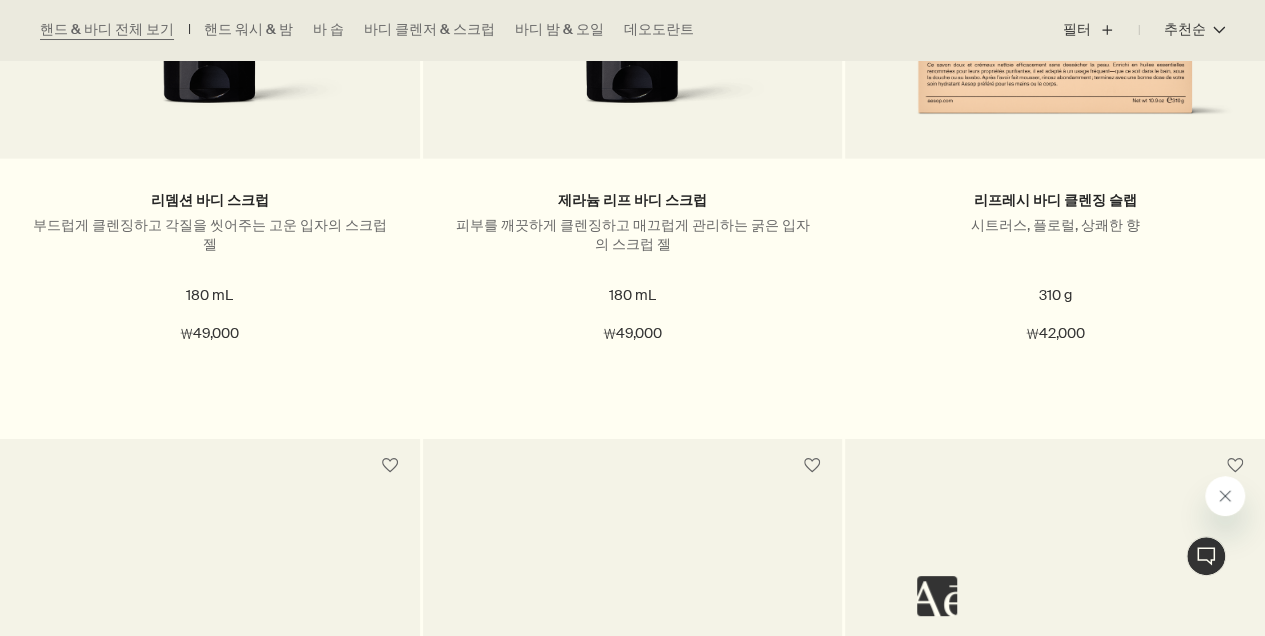 drag, startPoint x: 1232, startPoint y: 504, endPoint x: 2437, endPoint y: 990, distance: 1299.3156 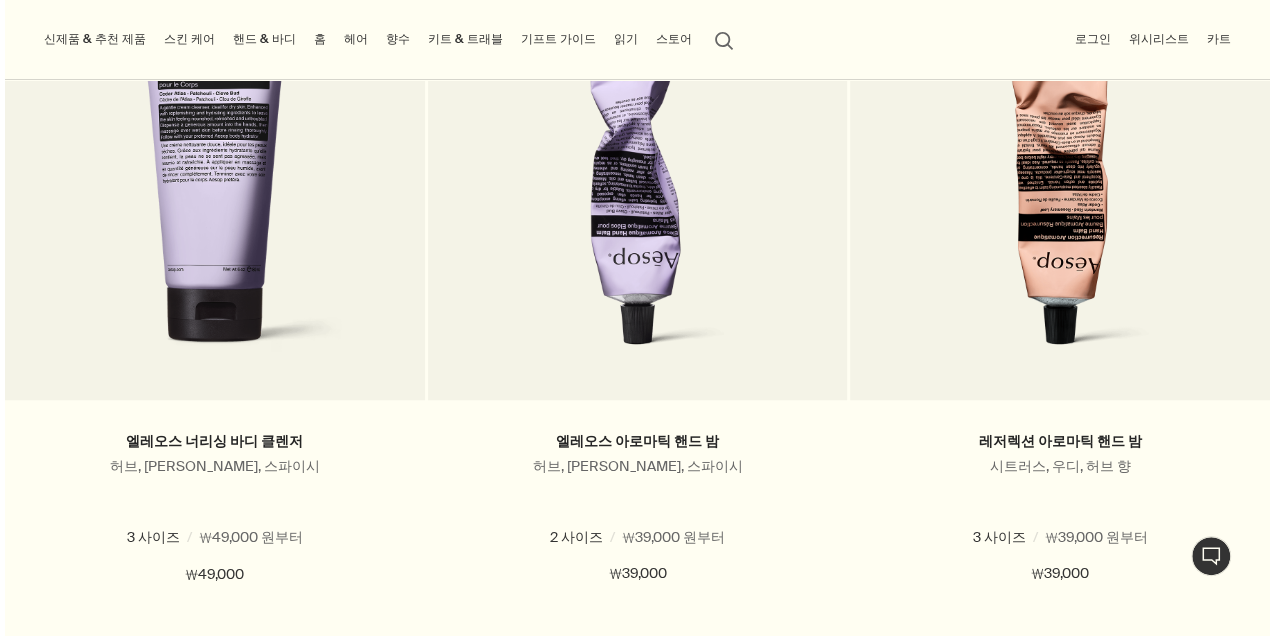 scroll, scrollTop: 533, scrollLeft: 0, axis: vertical 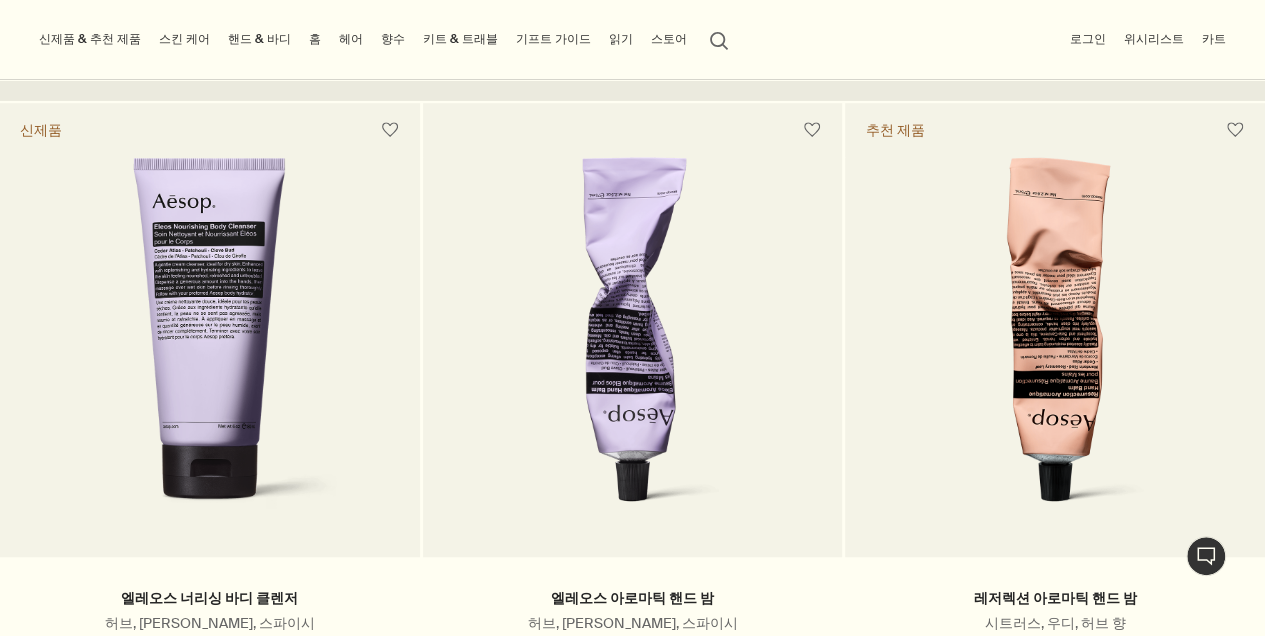 click on "홈" at bounding box center [315, 39] 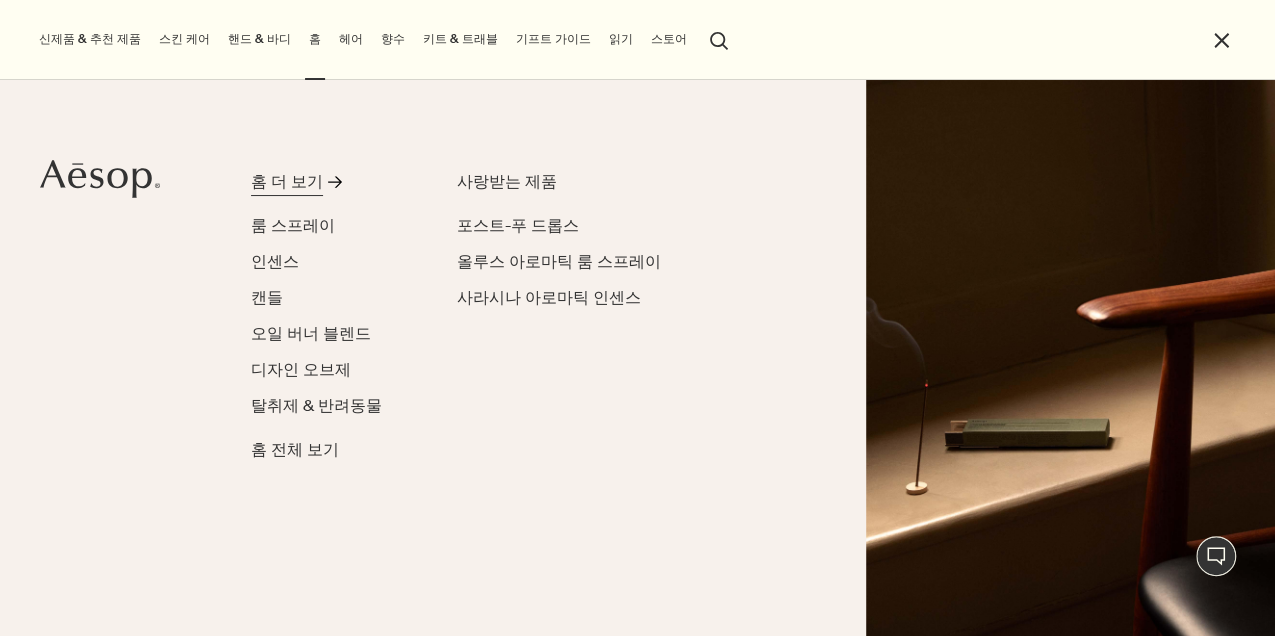 click on "홈 더 보기" at bounding box center [287, 182] 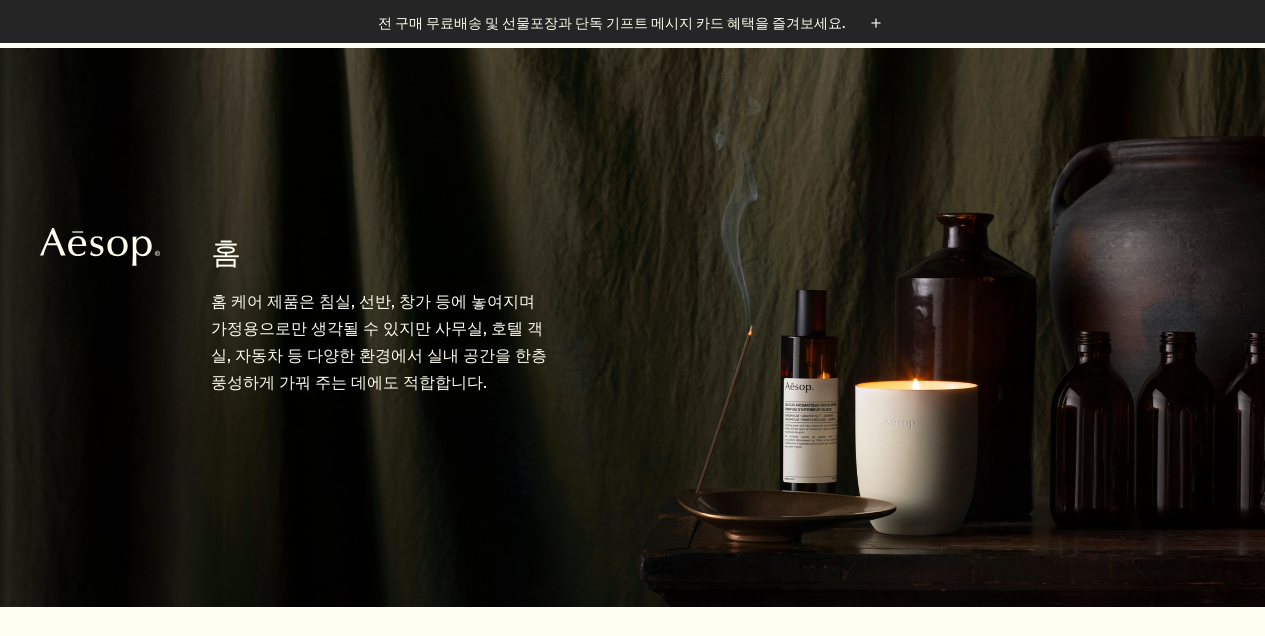 scroll, scrollTop: 266, scrollLeft: 0, axis: vertical 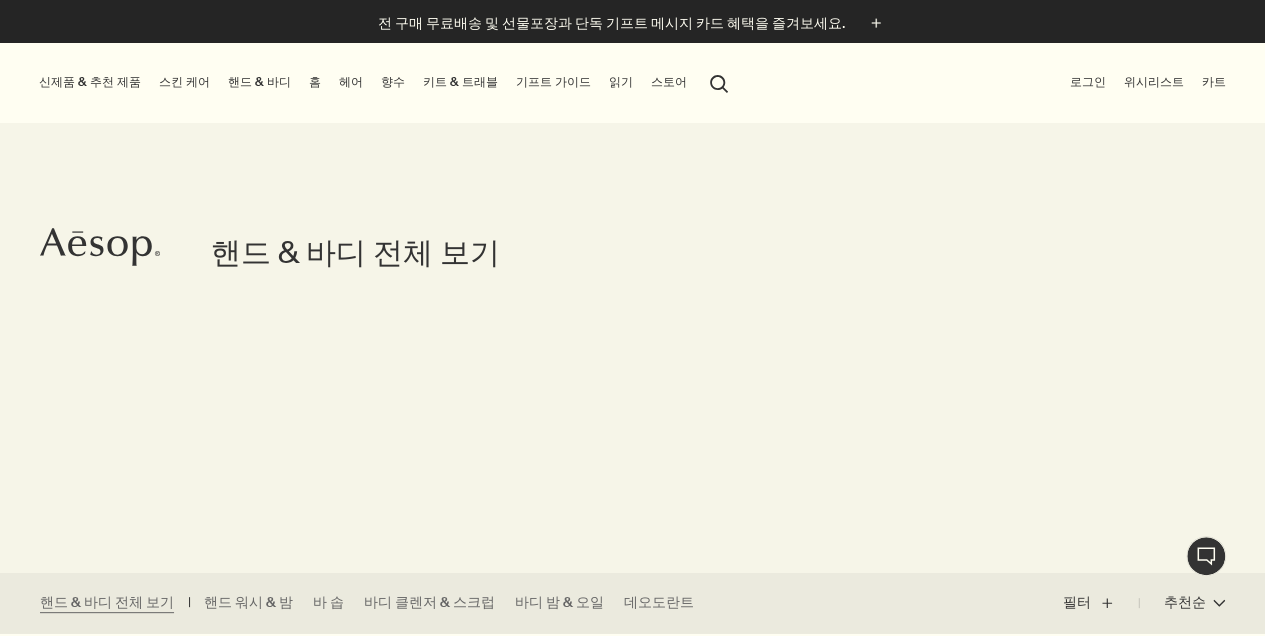 click 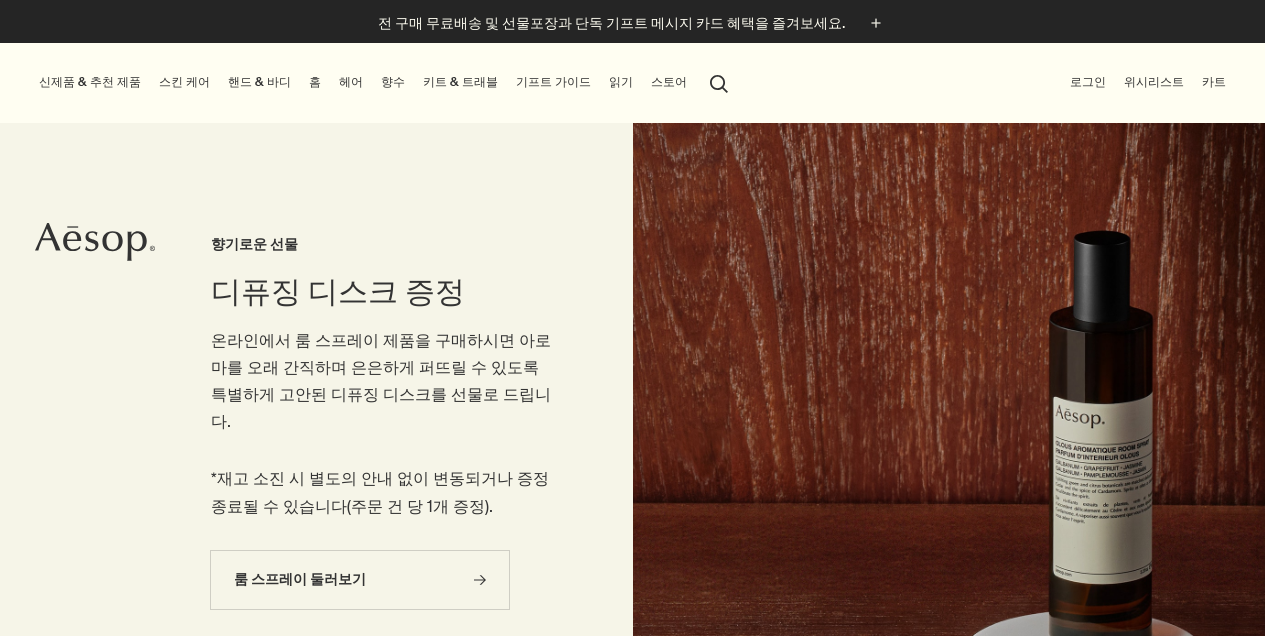 scroll, scrollTop: 0, scrollLeft: 0, axis: both 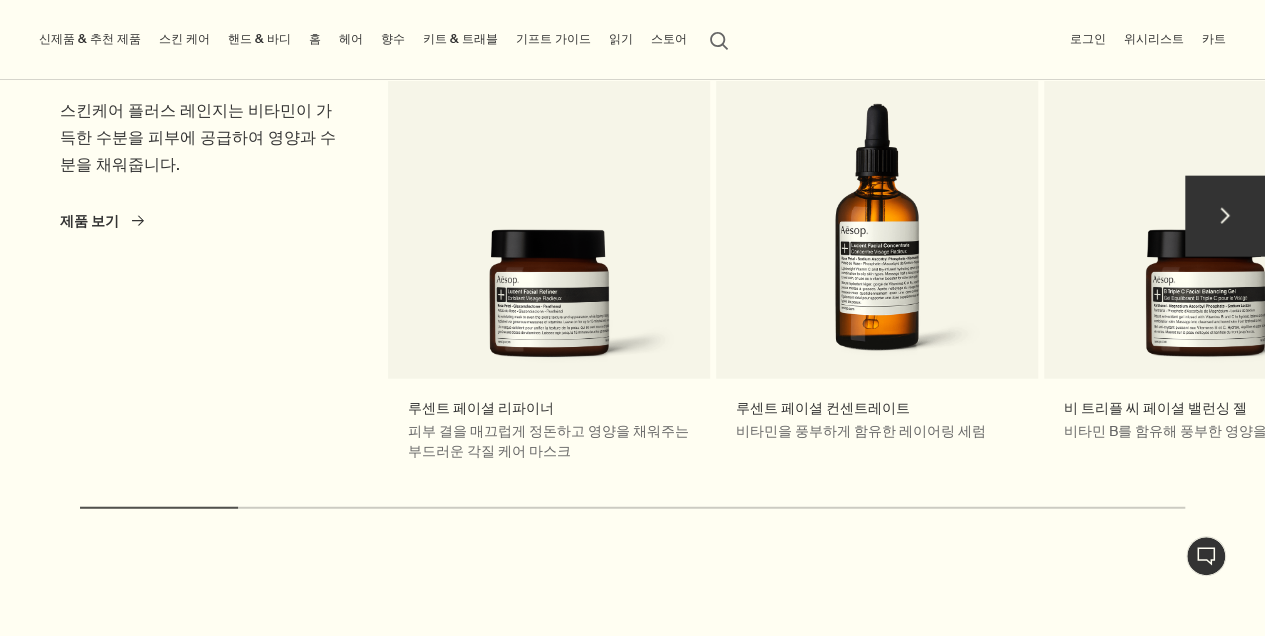 click on "chevron" at bounding box center (1225, 216) 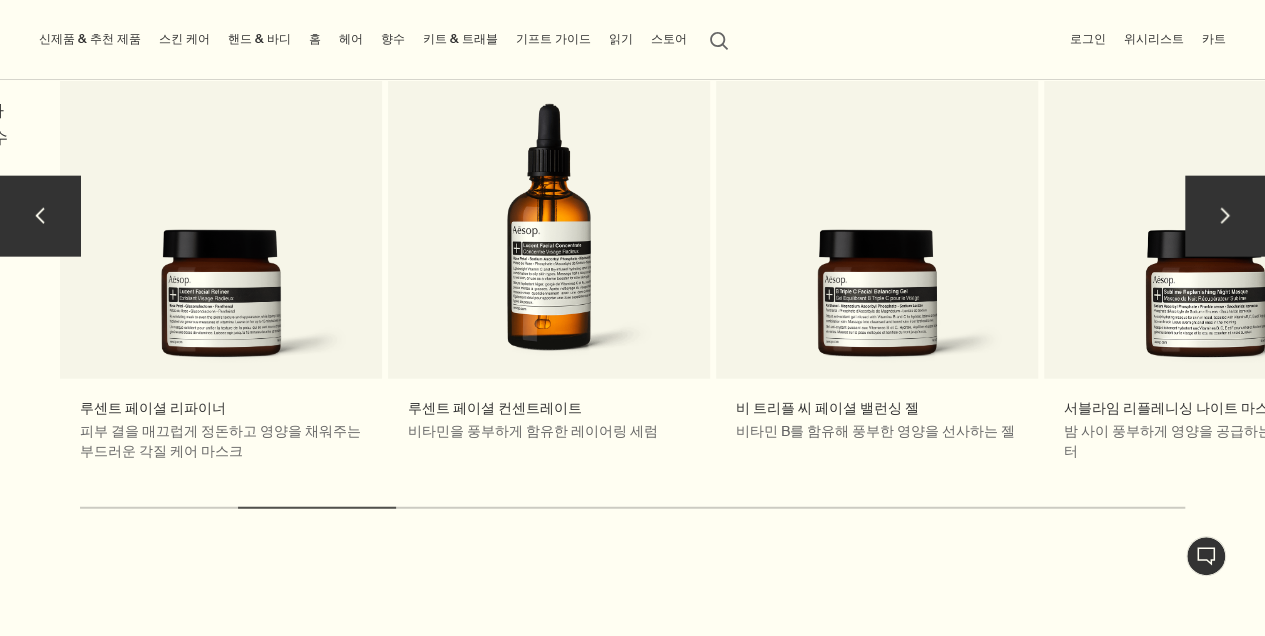 click on "chevron" at bounding box center [1225, 216] 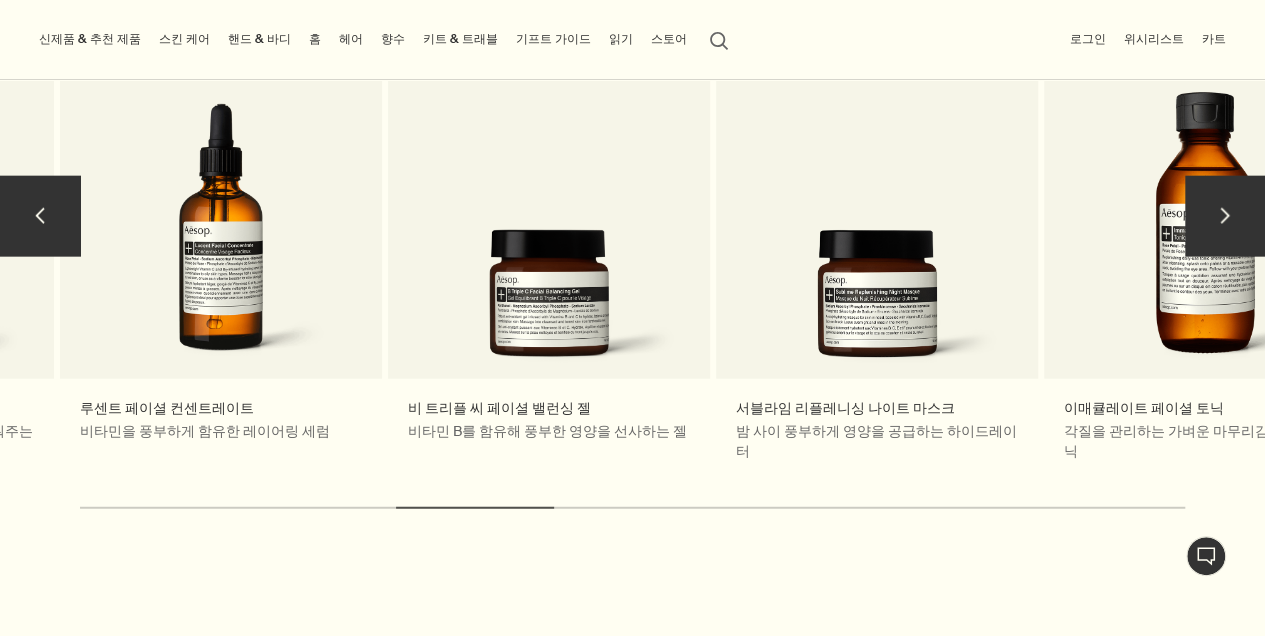 click on "chevron" at bounding box center (1225, 216) 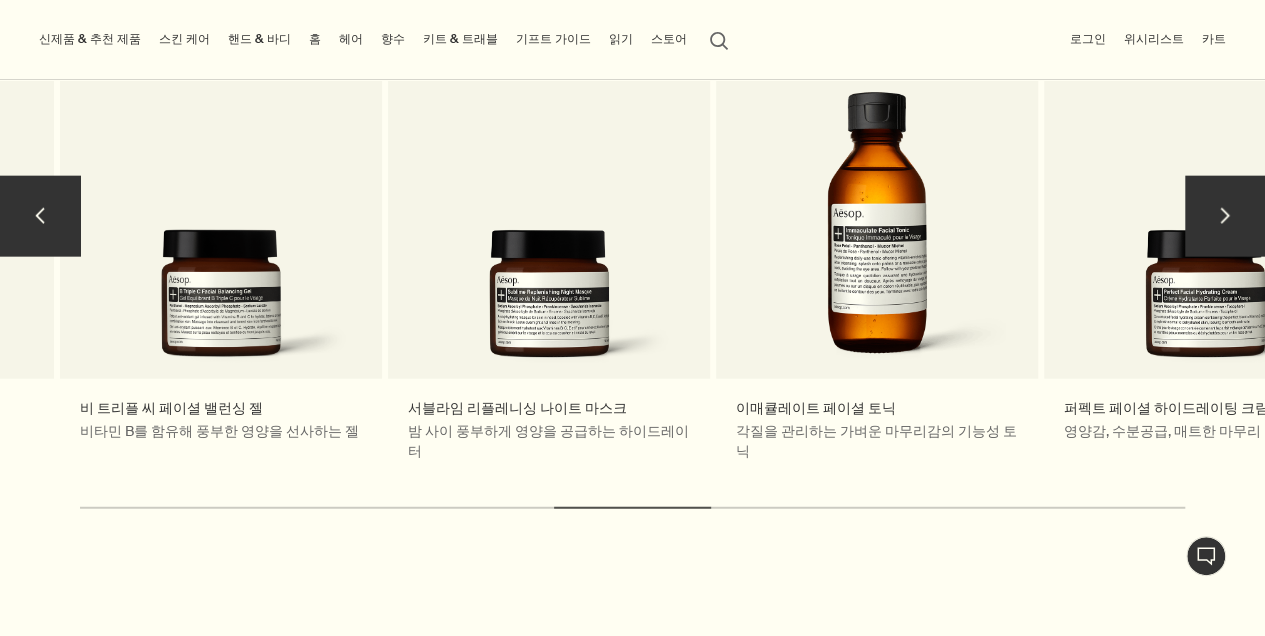click on "chevron" at bounding box center (1225, 216) 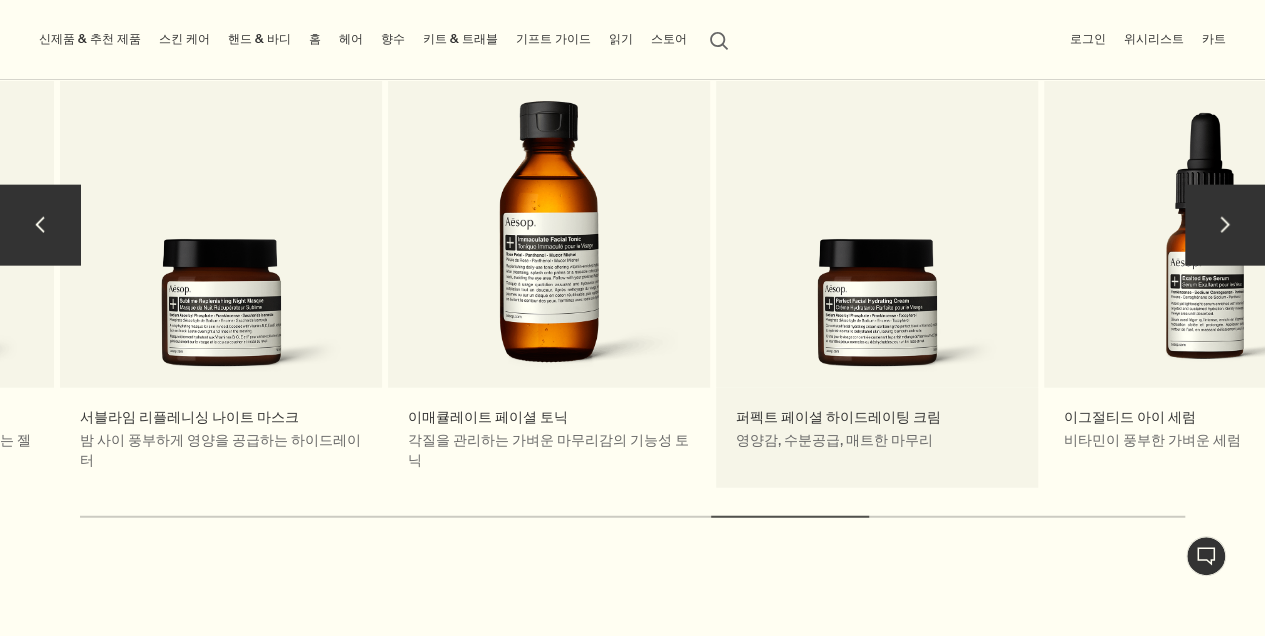 scroll, scrollTop: 2200, scrollLeft: 0, axis: vertical 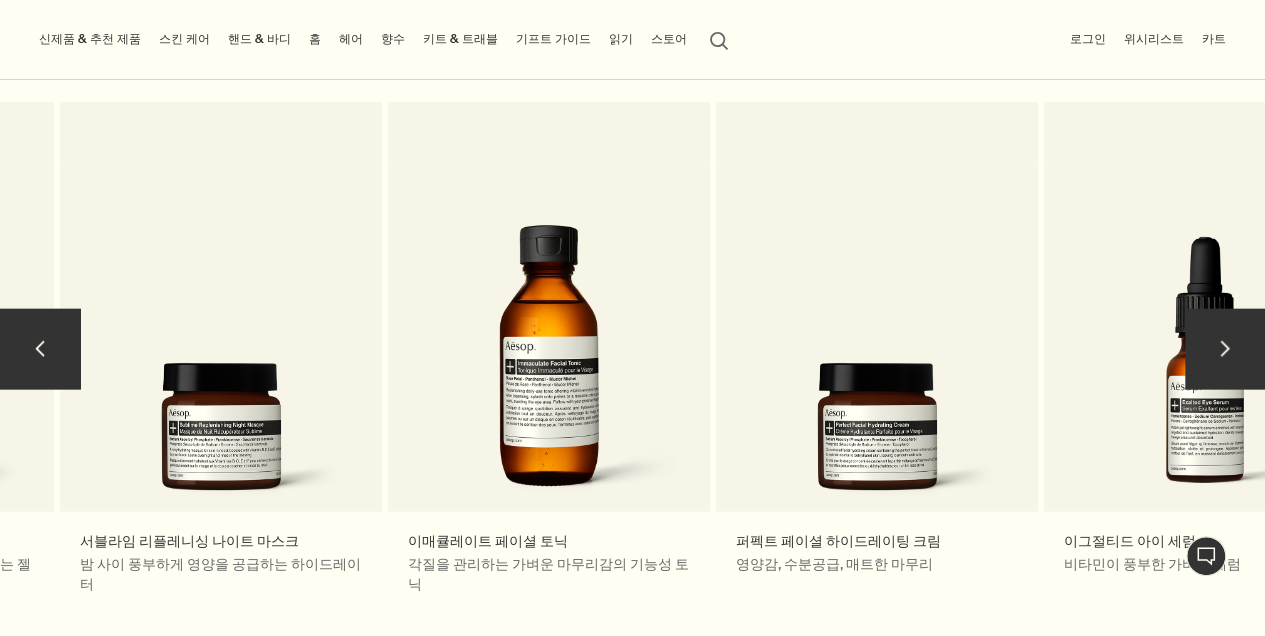 click on "chevron" at bounding box center (1225, 349) 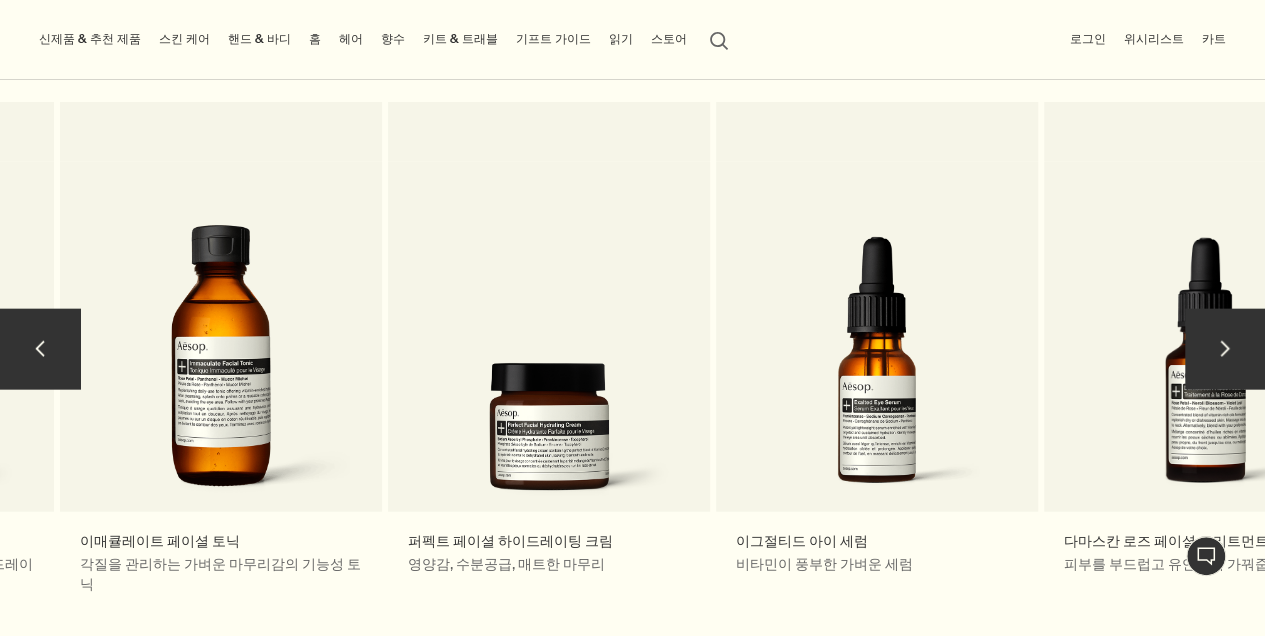 click on "chevron" at bounding box center [1225, 349] 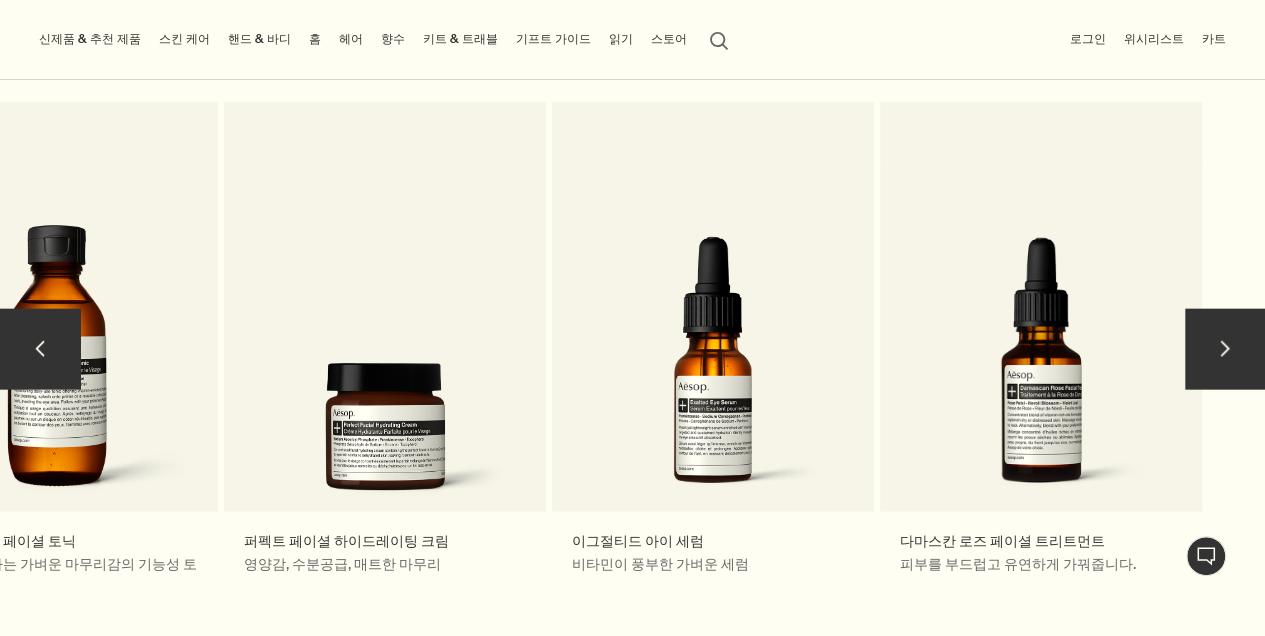 click on "chevron" at bounding box center (1225, 349) 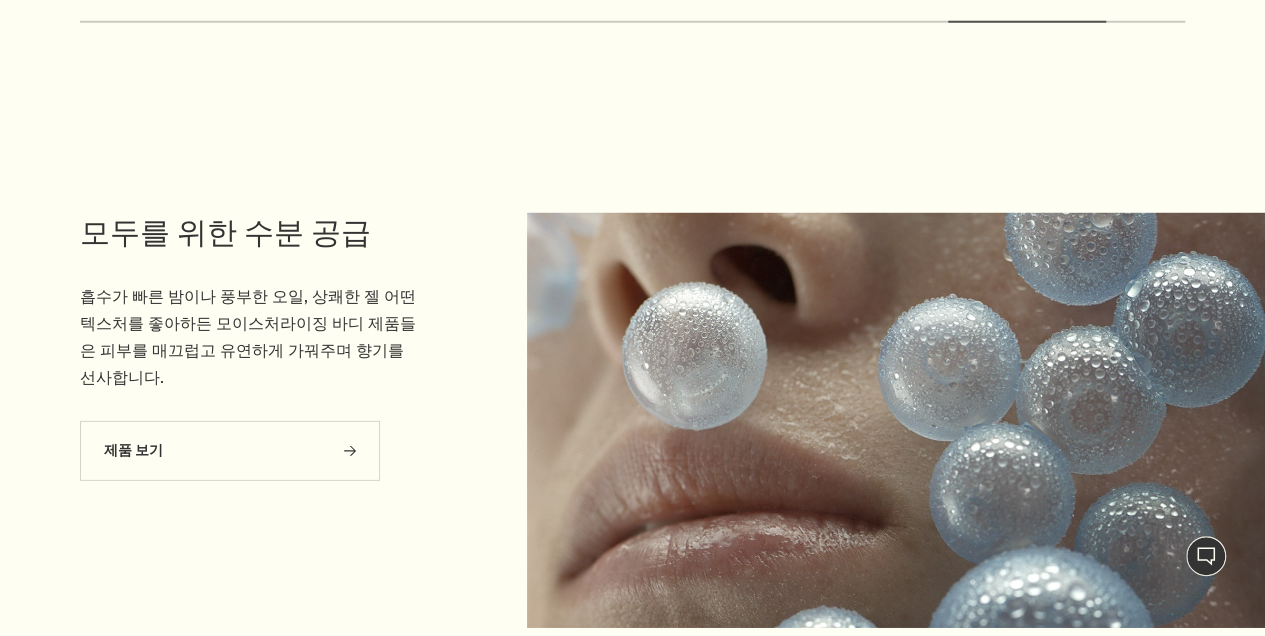 scroll, scrollTop: 3000, scrollLeft: 0, axis: vertical 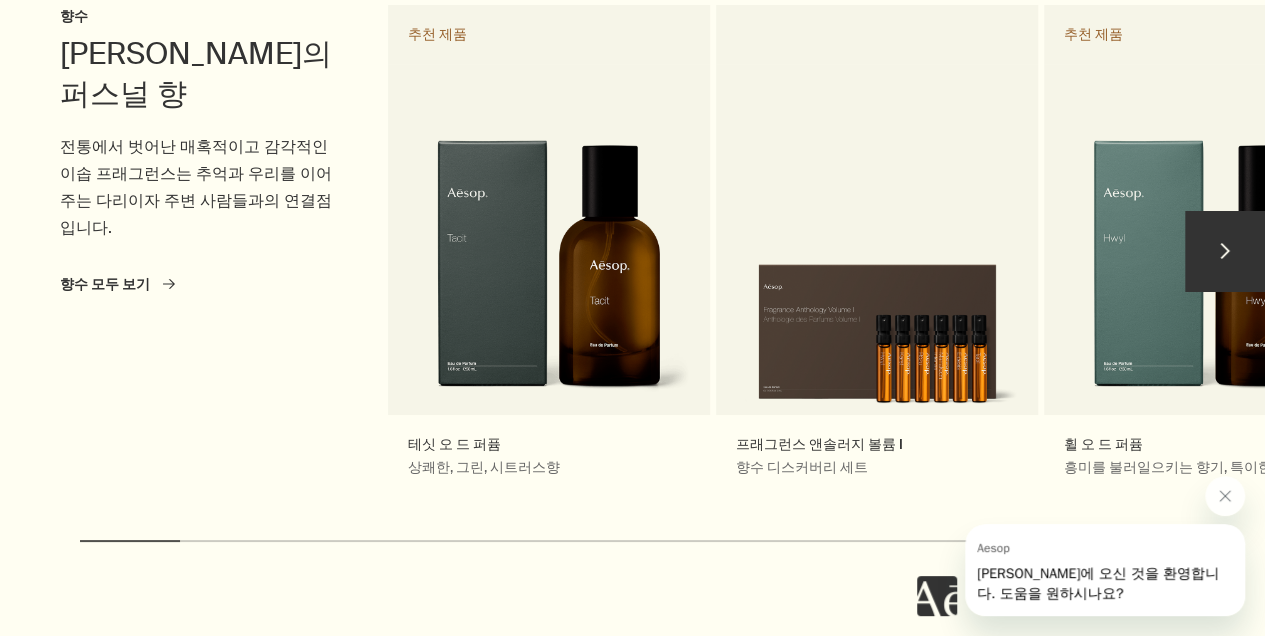 click on "chevron" at bounding box center [1225, 251] 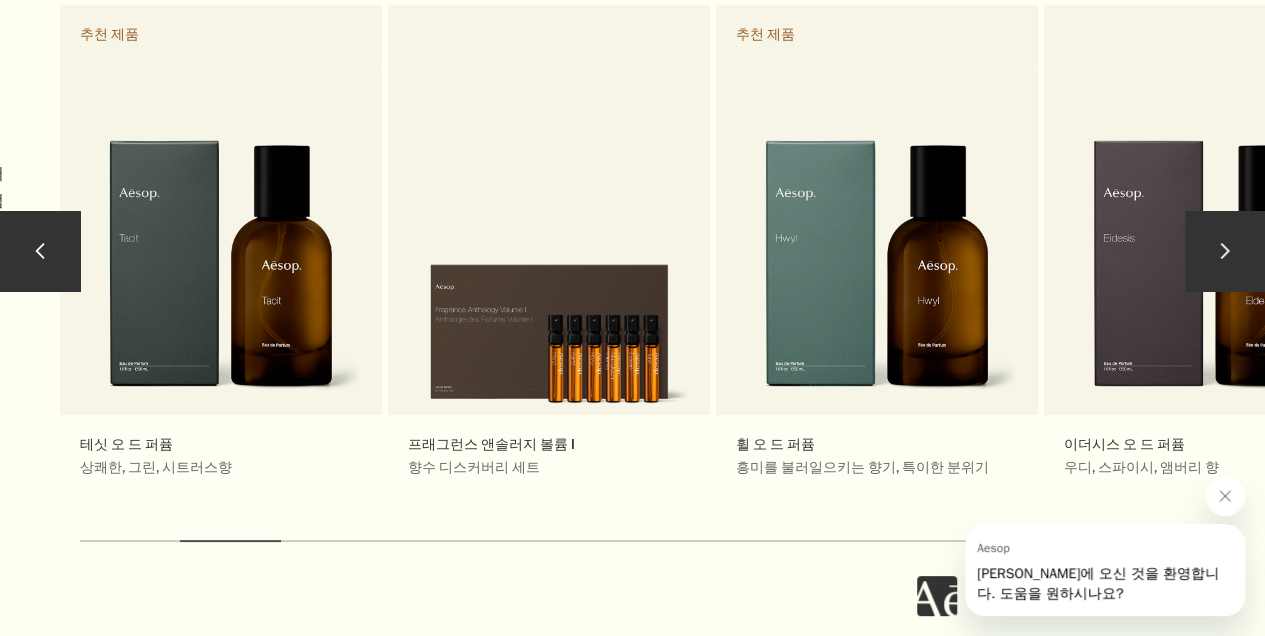 click on "chevron" at bounding box center (1225, 251) 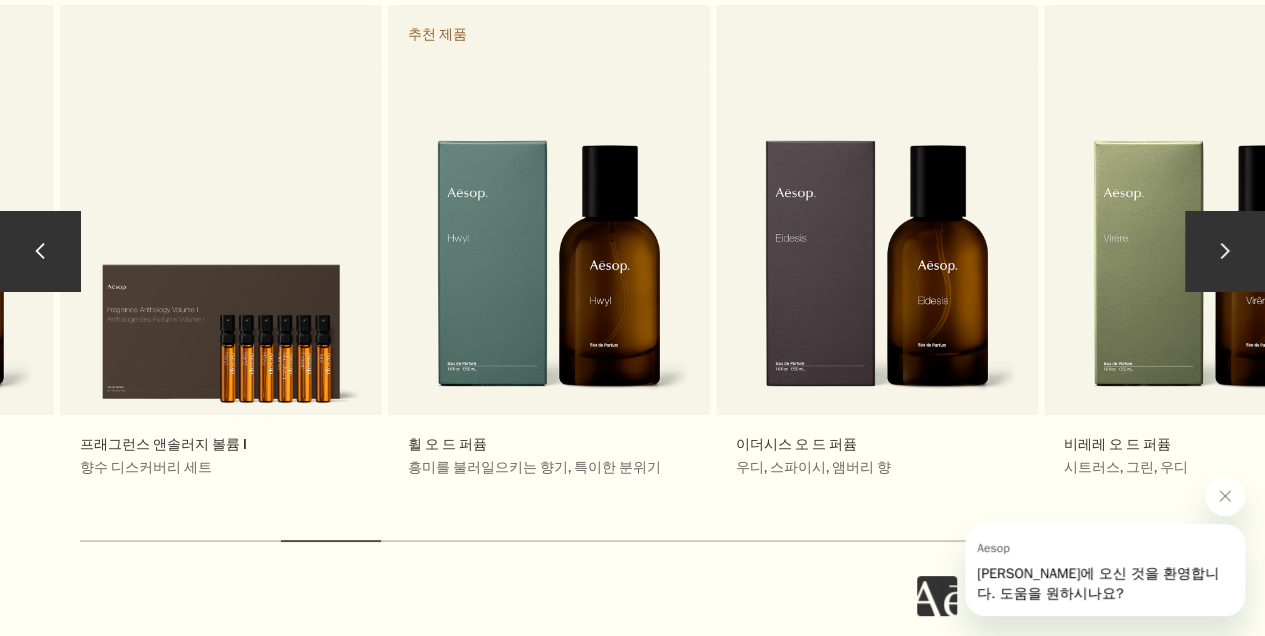 click on "chevron" at bounding box center (1225, 251) 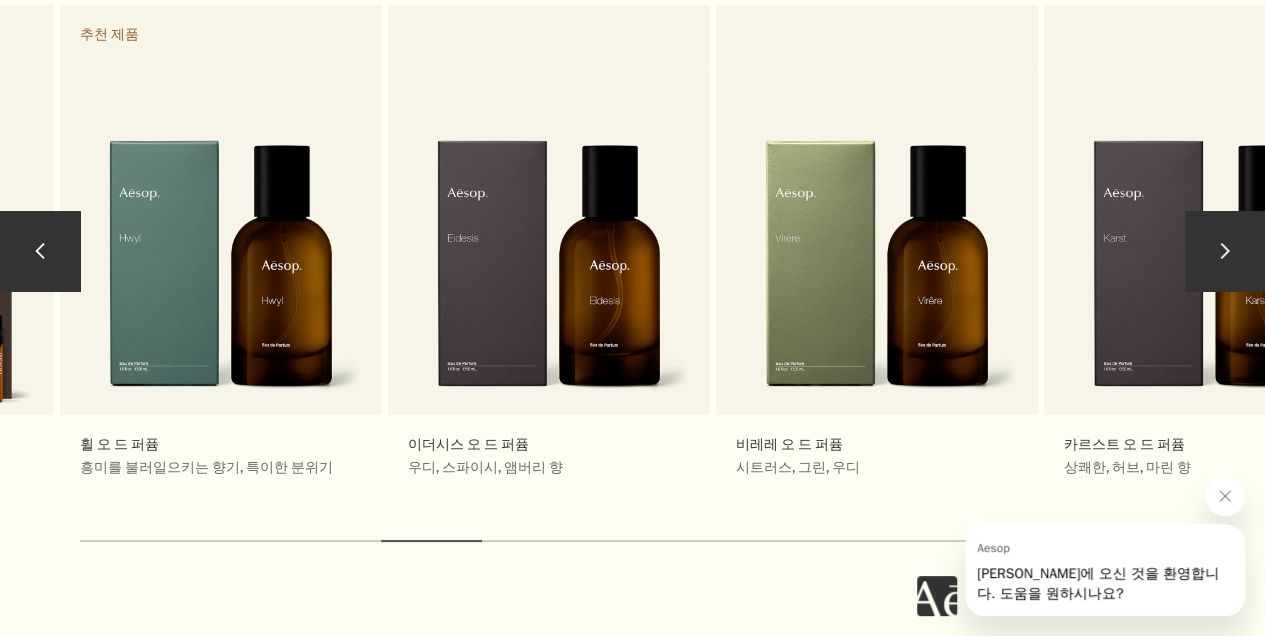 click on "chevron" at bounding box center (1225, 251) 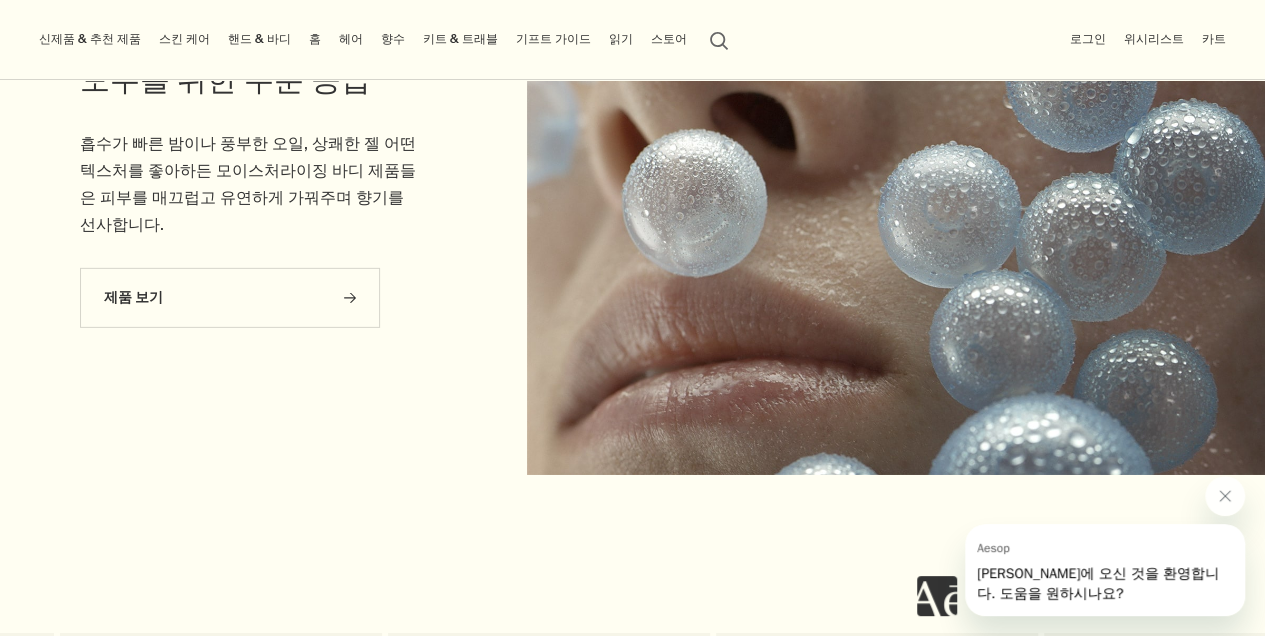 scroll, scrollTop: 2866, scrollLeft: 0, axis: vertical 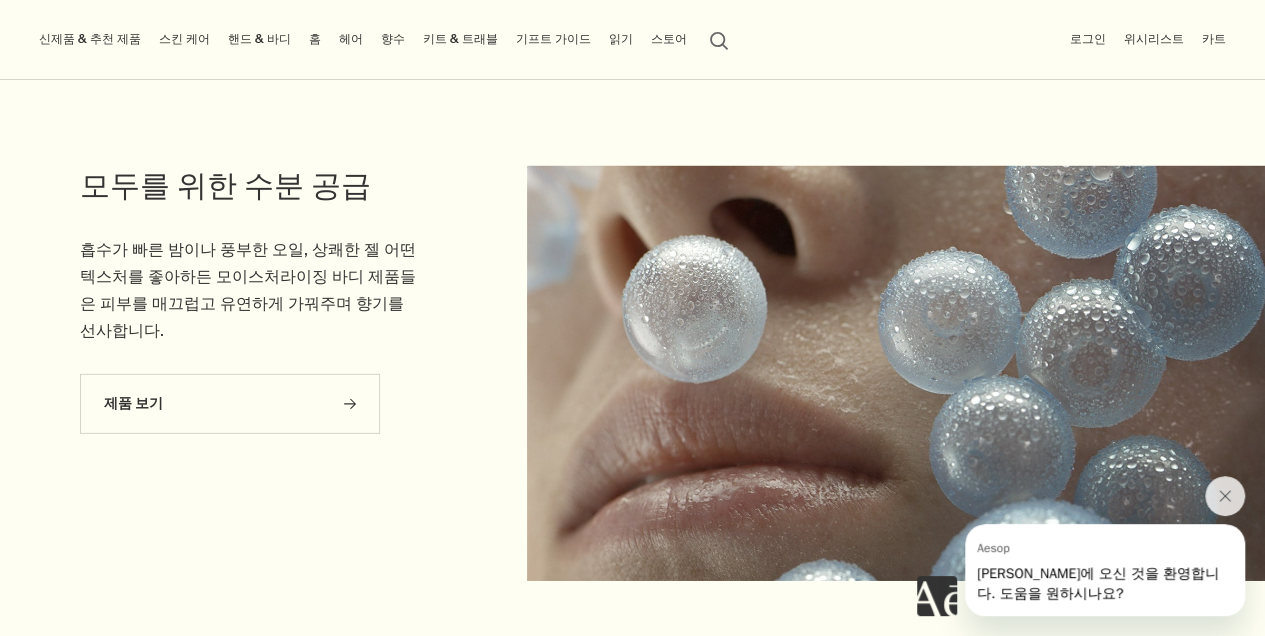 click on "핸드 & 바디" at bounding box center [259, 39] 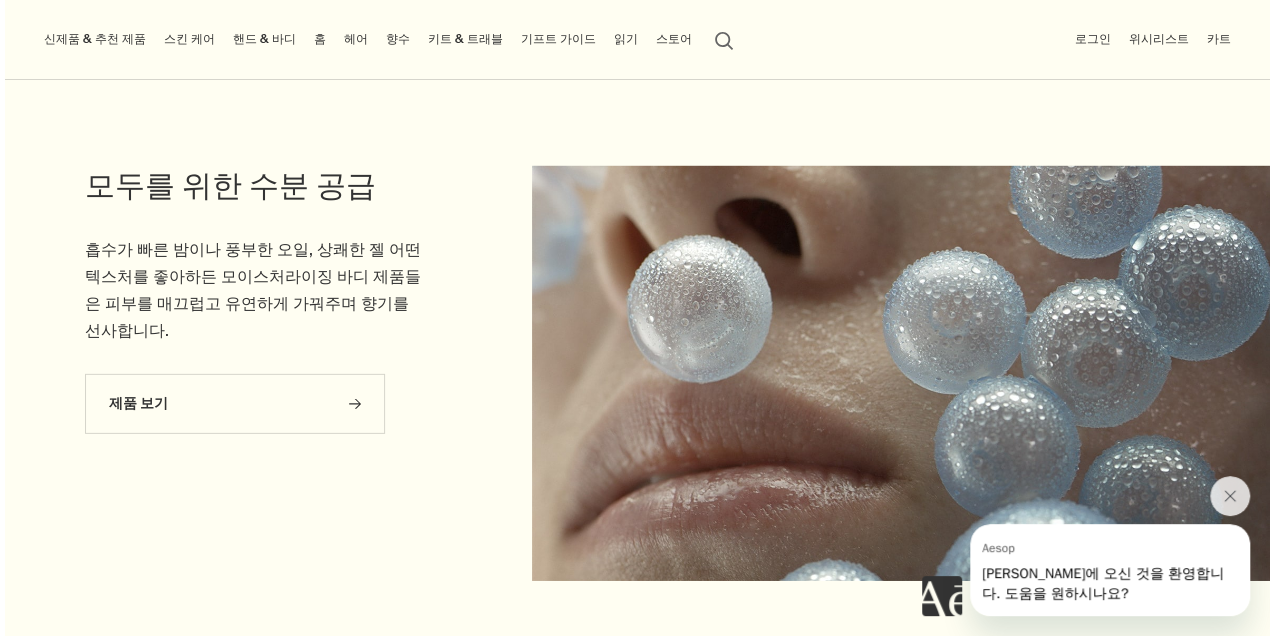 scroll, scrollTop: 2870, scrollLeft: 0, axis: vertical 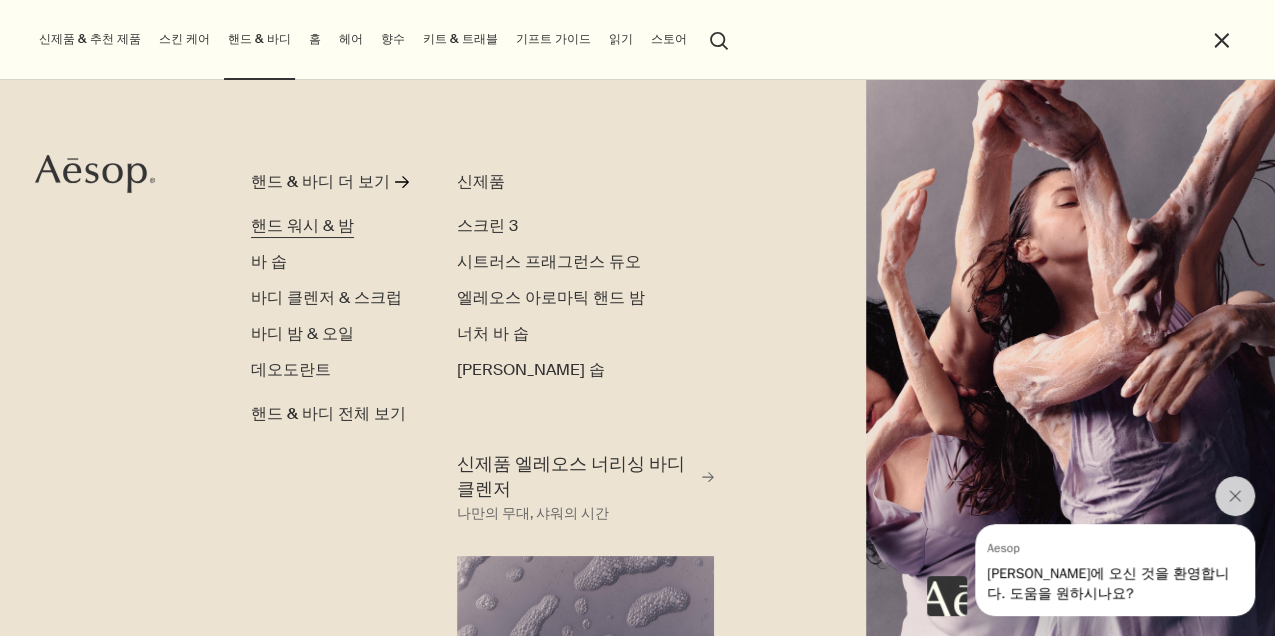 click on "핸드 워시 & 밤" at bounding box center [302, 225] 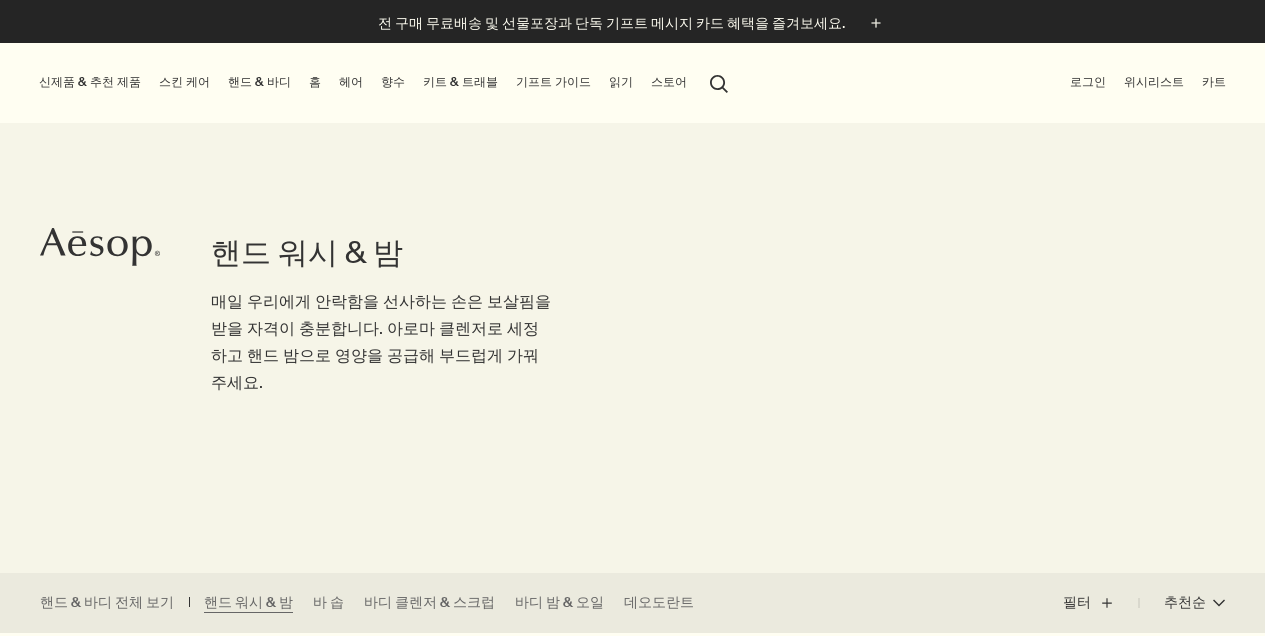 scroll, scrollTop: 0, scrollLeft: 0, axis: both 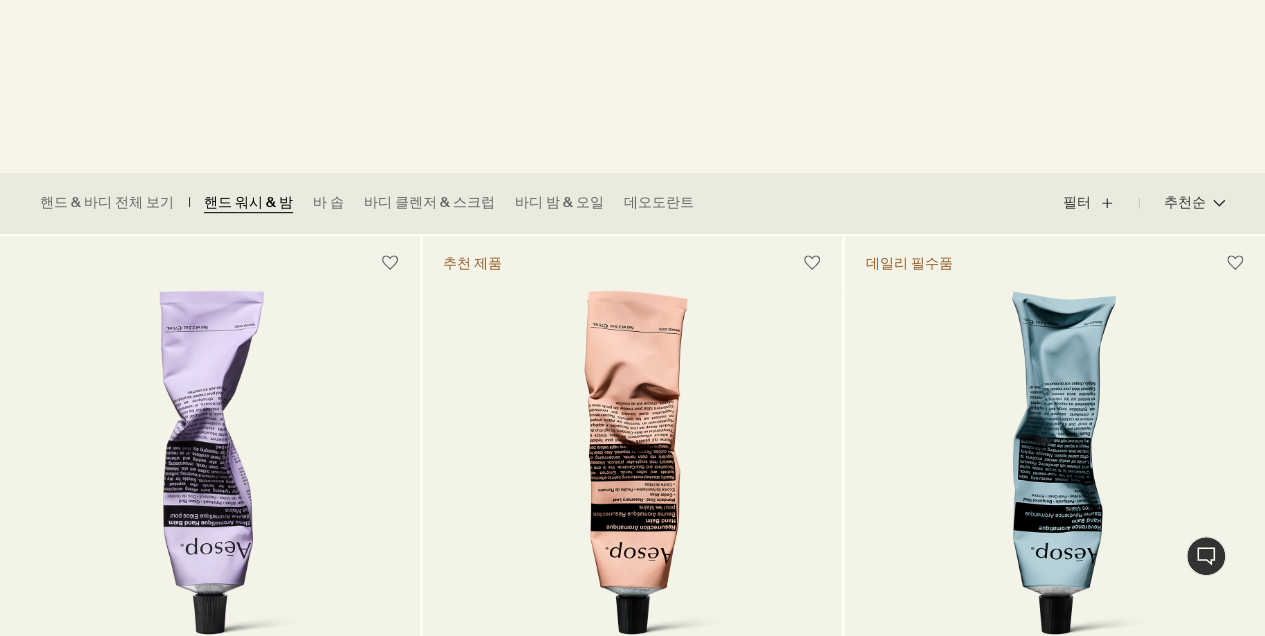 click on "핸드 워시 & 밤" at bounding box center [248, 203] 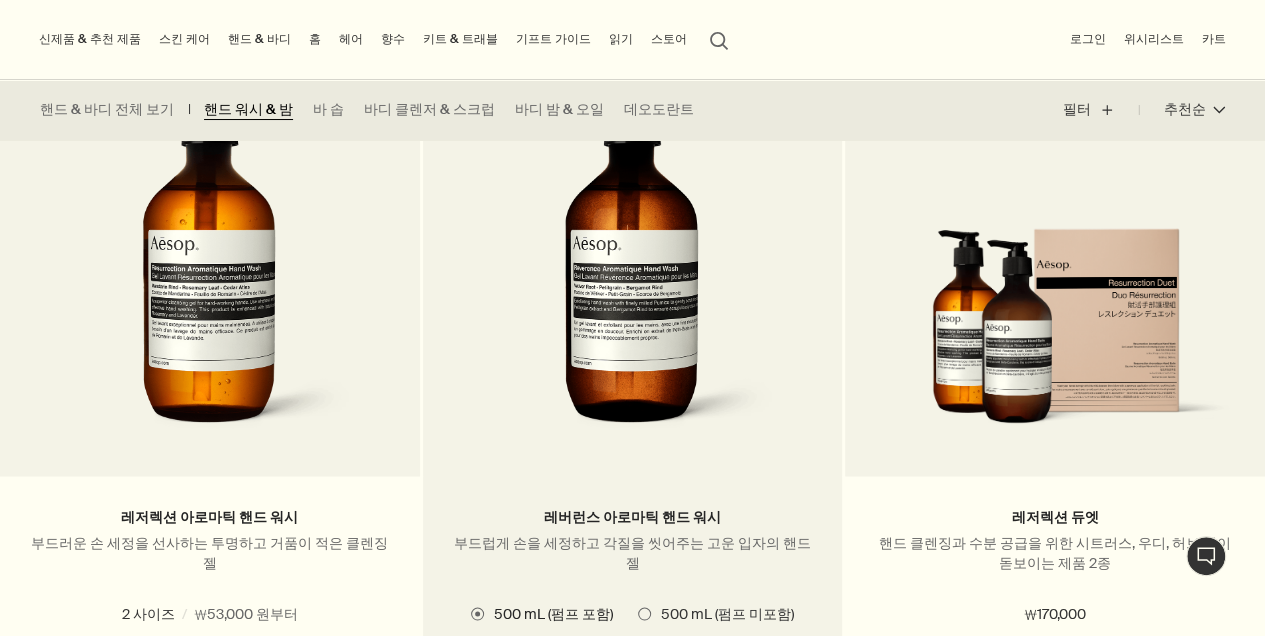 scroll, scrollTop: 1266, scrollLeft: 0, axis: vertical 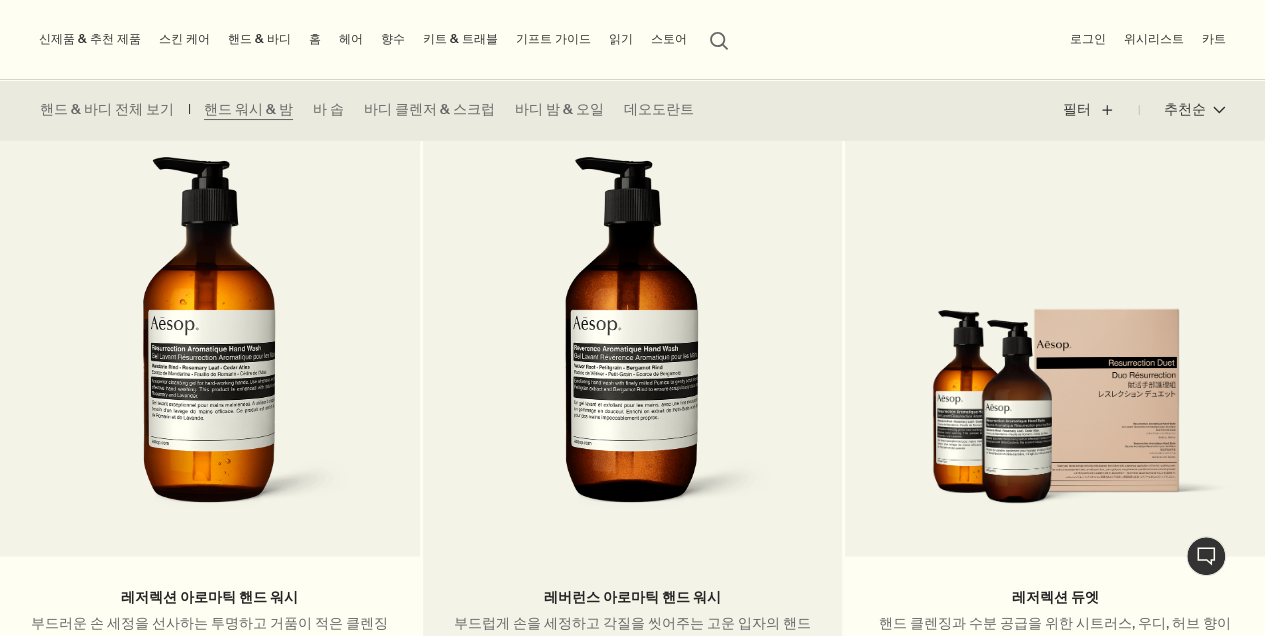 click at bounding box center (632, 341) 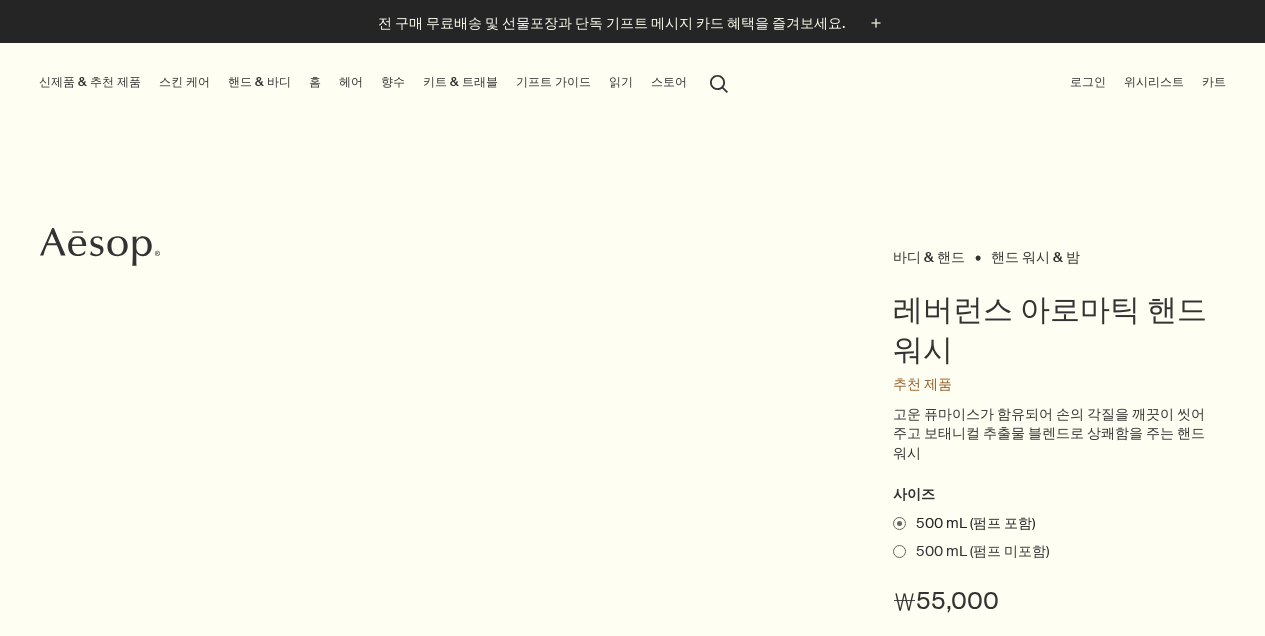 scroll, scrollTop: 0, scrollLeft: 0, axis: both 